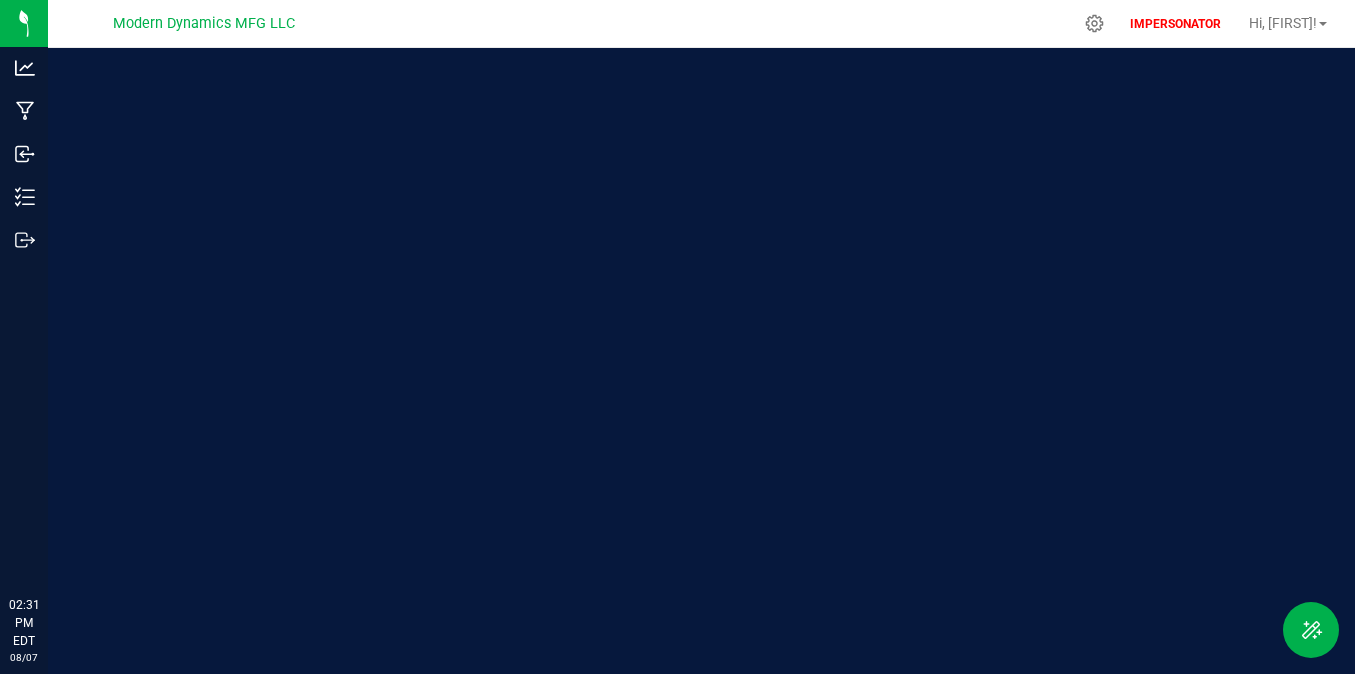 scroll, scrollTop: 0, scrollLeft: 0, axis: both 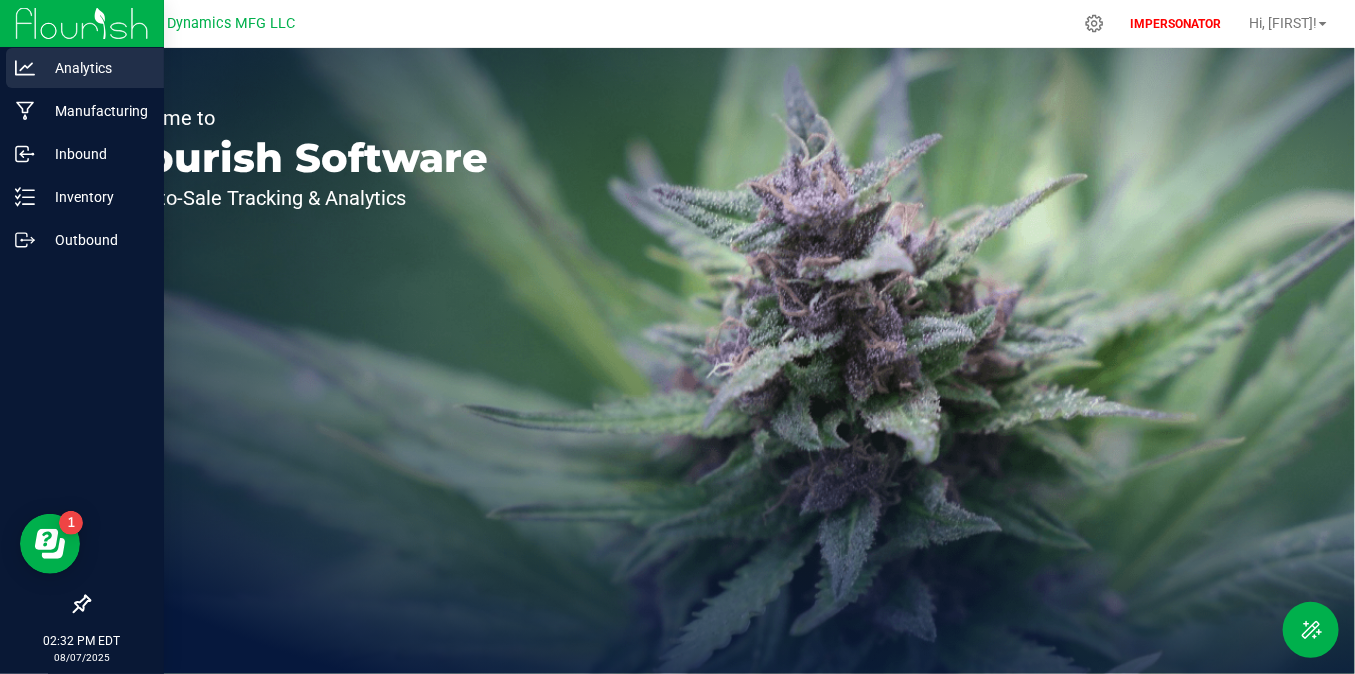click on "Analytics" at bounding box center [95, 68] 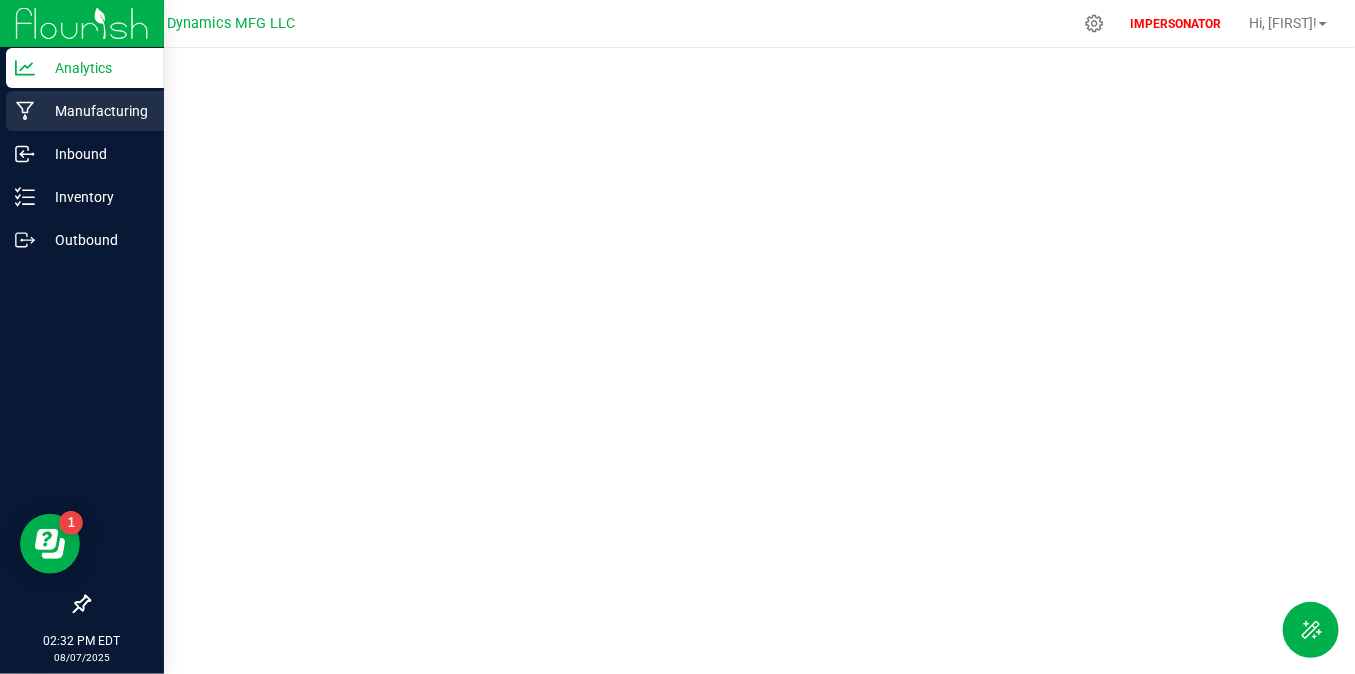 click on "Manufacturing" at bounding box center [95, 111] 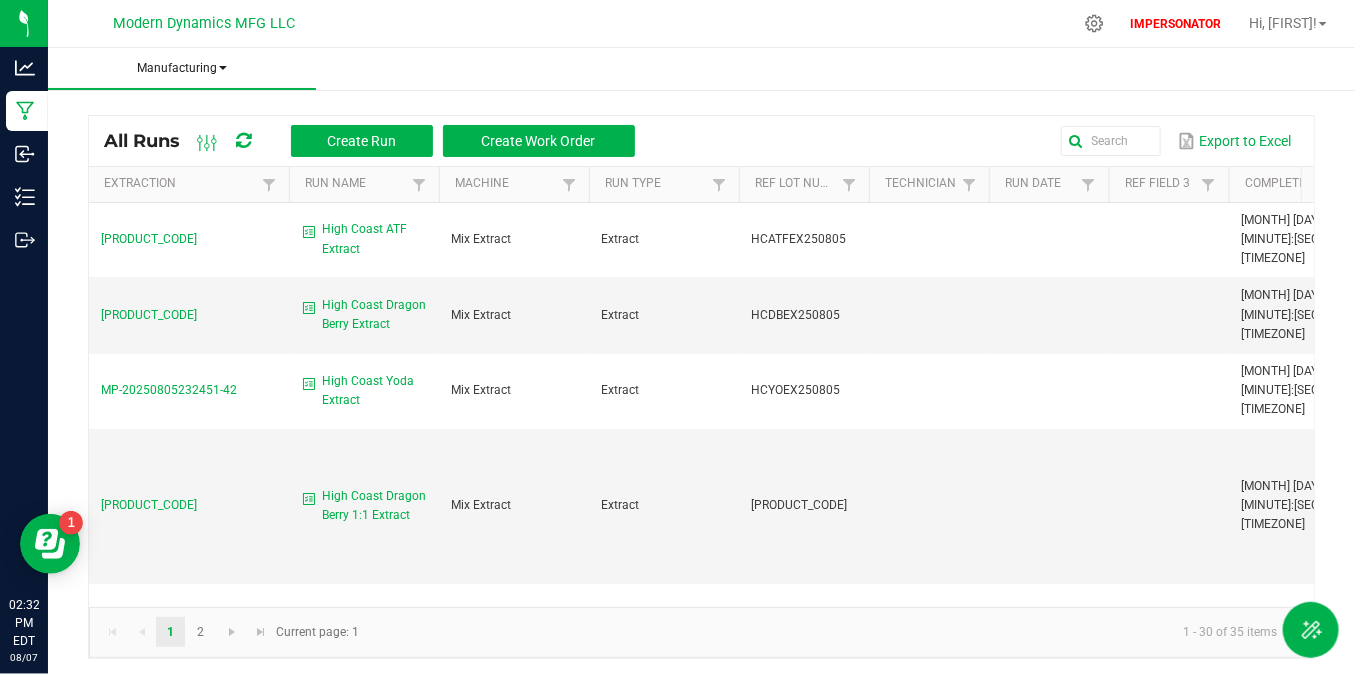 click on "Manufacturing" at bounding box center (182, 68) 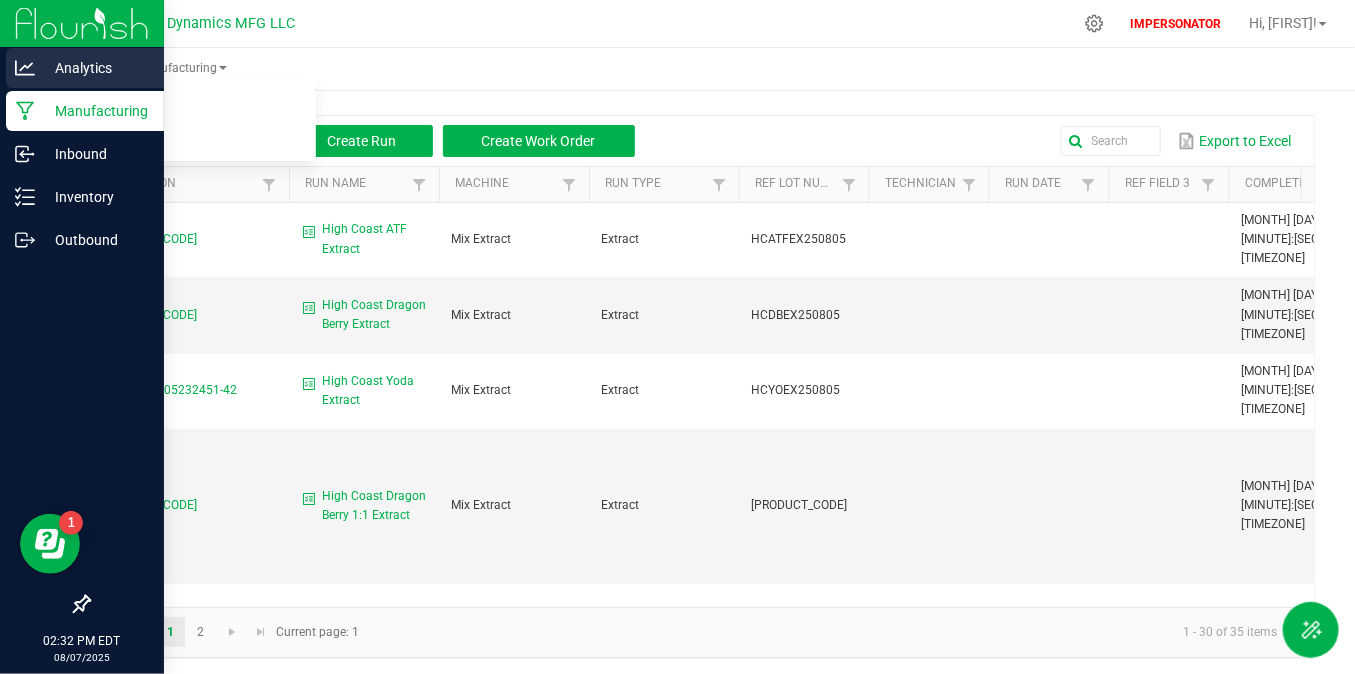 click on "Analytics" at bounding box center [95, 68] 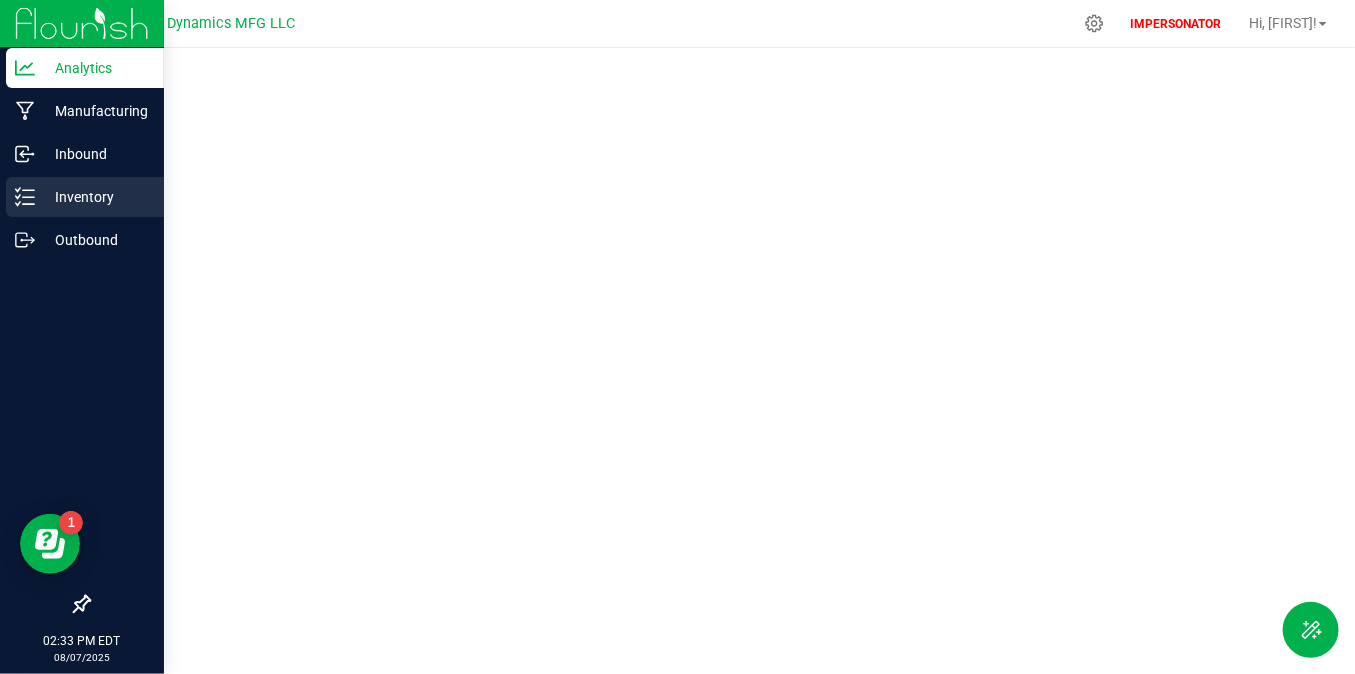 click on "Inventory" at bounding box center (95, 197) 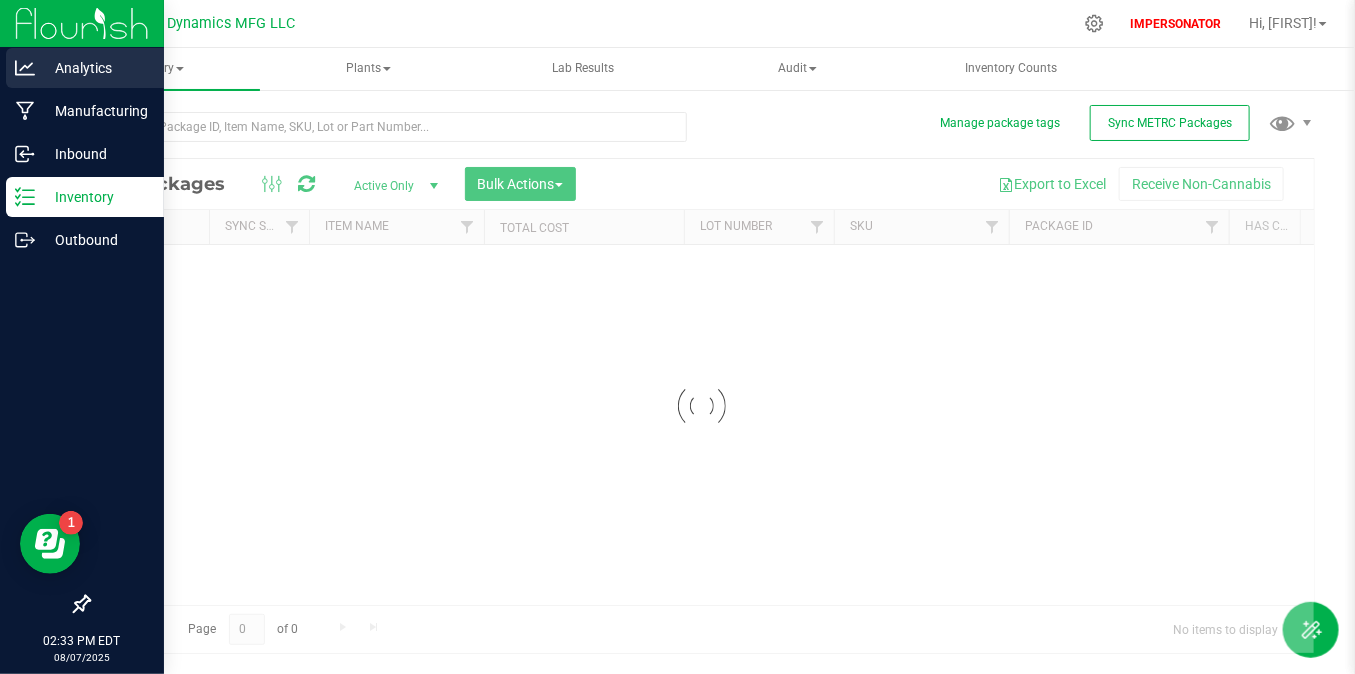 click on "Analytics" at bounding box center (95, 68) 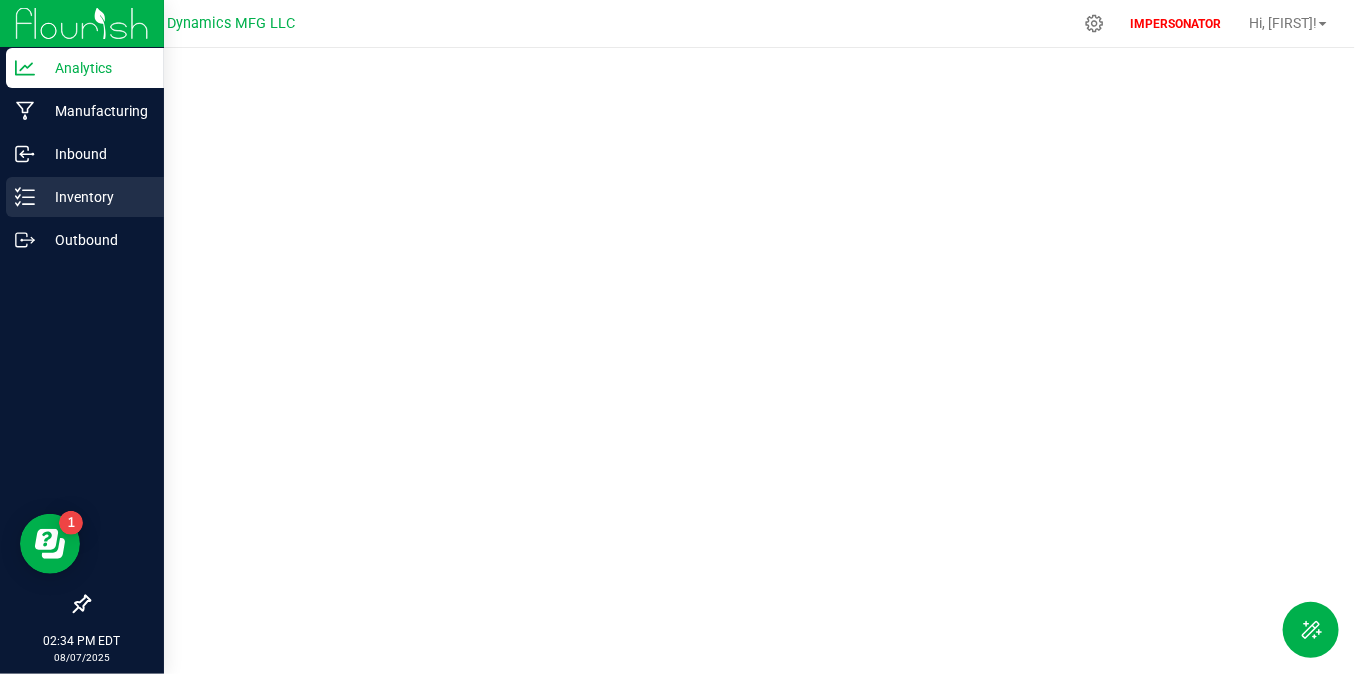 click on "Inventory" at bounding box center [85, 197] 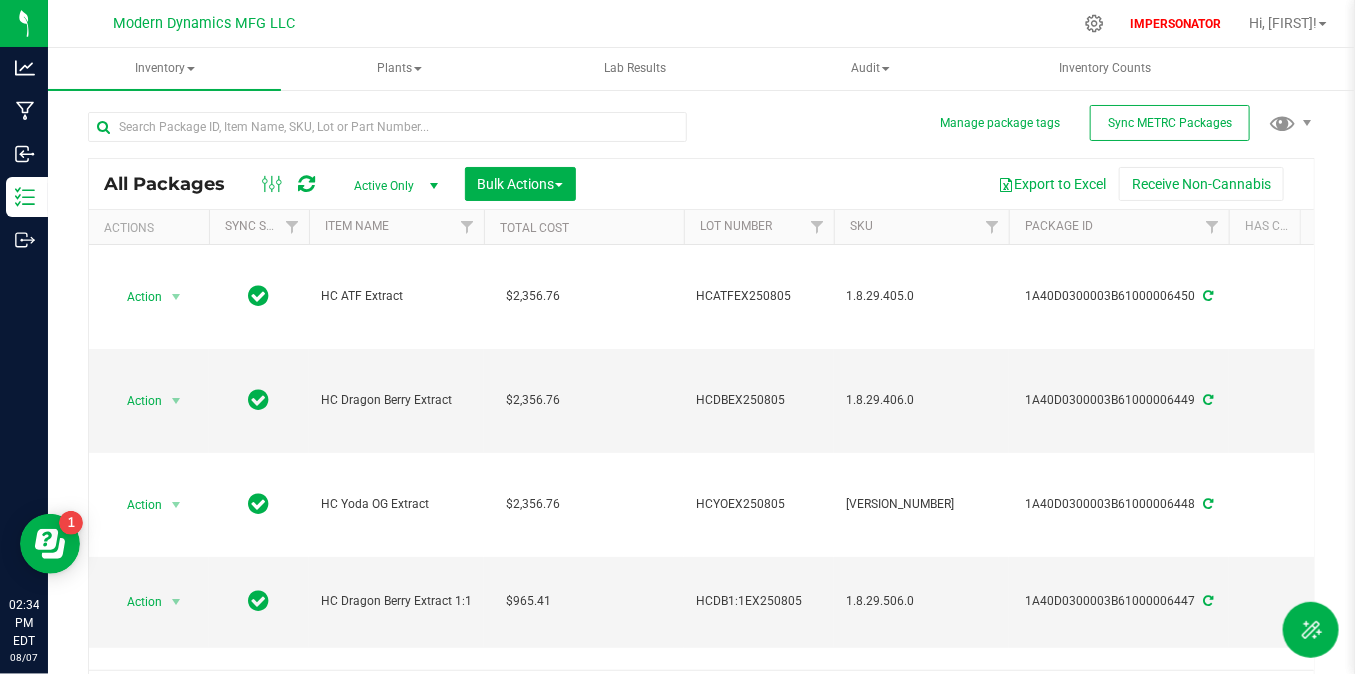 click at bounding box center [387, 135] 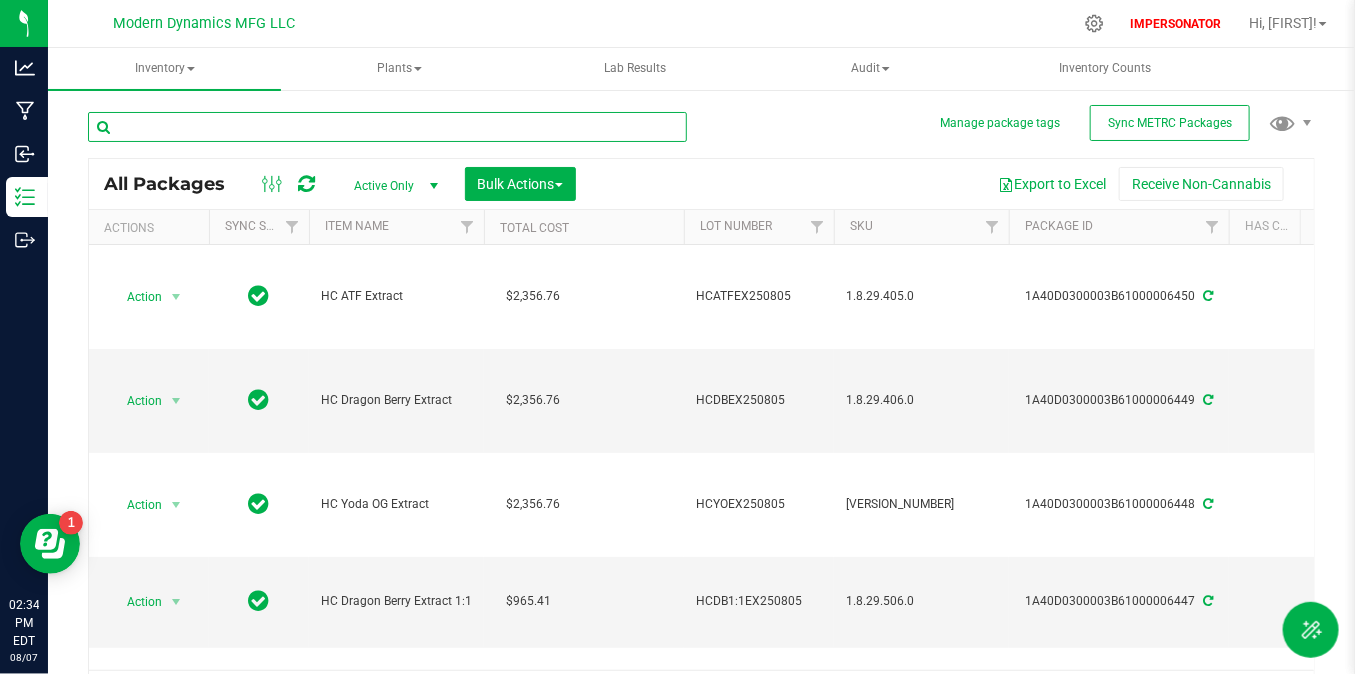 click at bounding box center (387, 127) 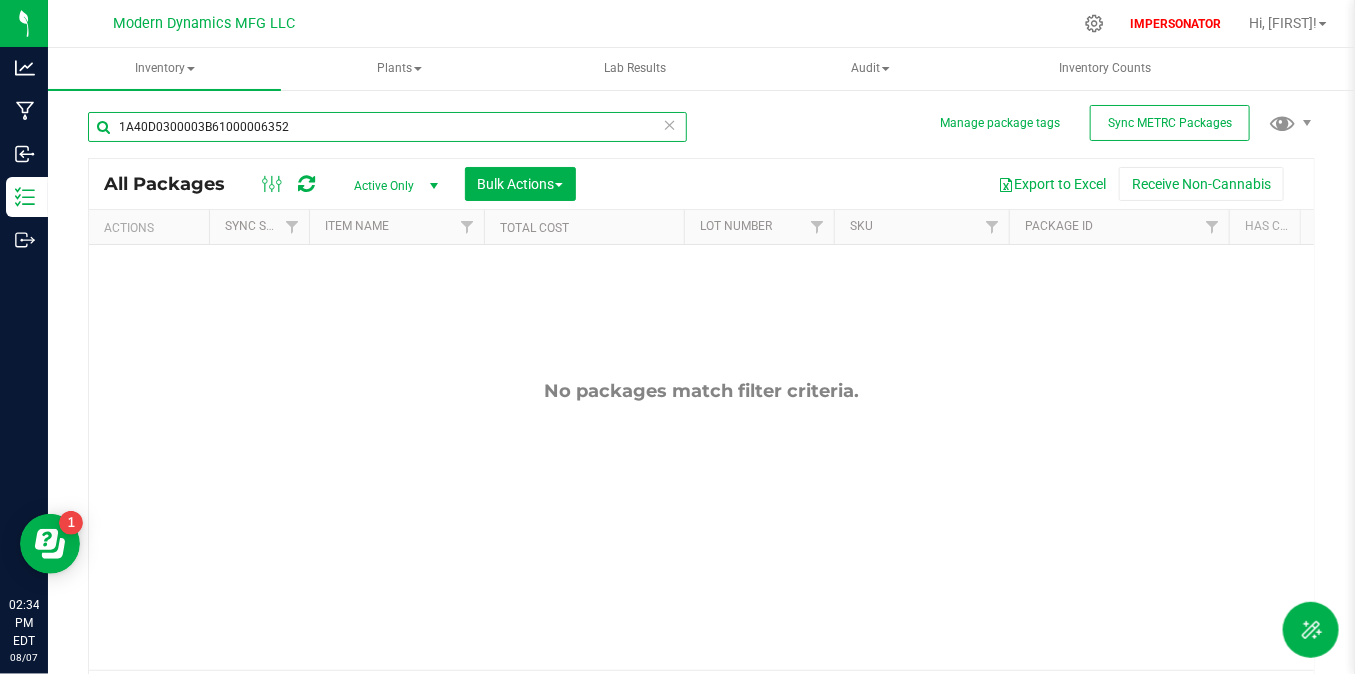 type on "1A40D0300003B61000006352" 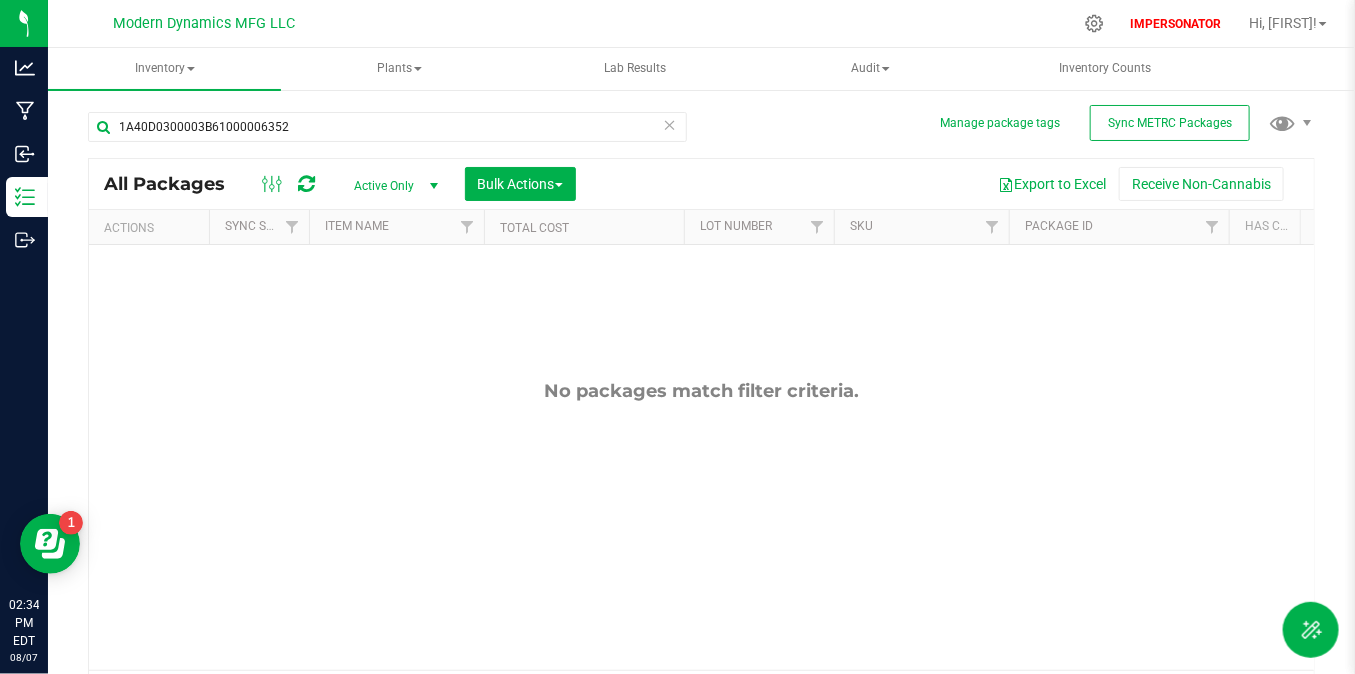 click on "All Packages
Active Only Active Only Lab Samples Locked All External Internal
Bulk Actions
Add to manufacturing run
Add to outbound order
Combine packages
Combine packages (lot)" at bounding box center [701, 184] 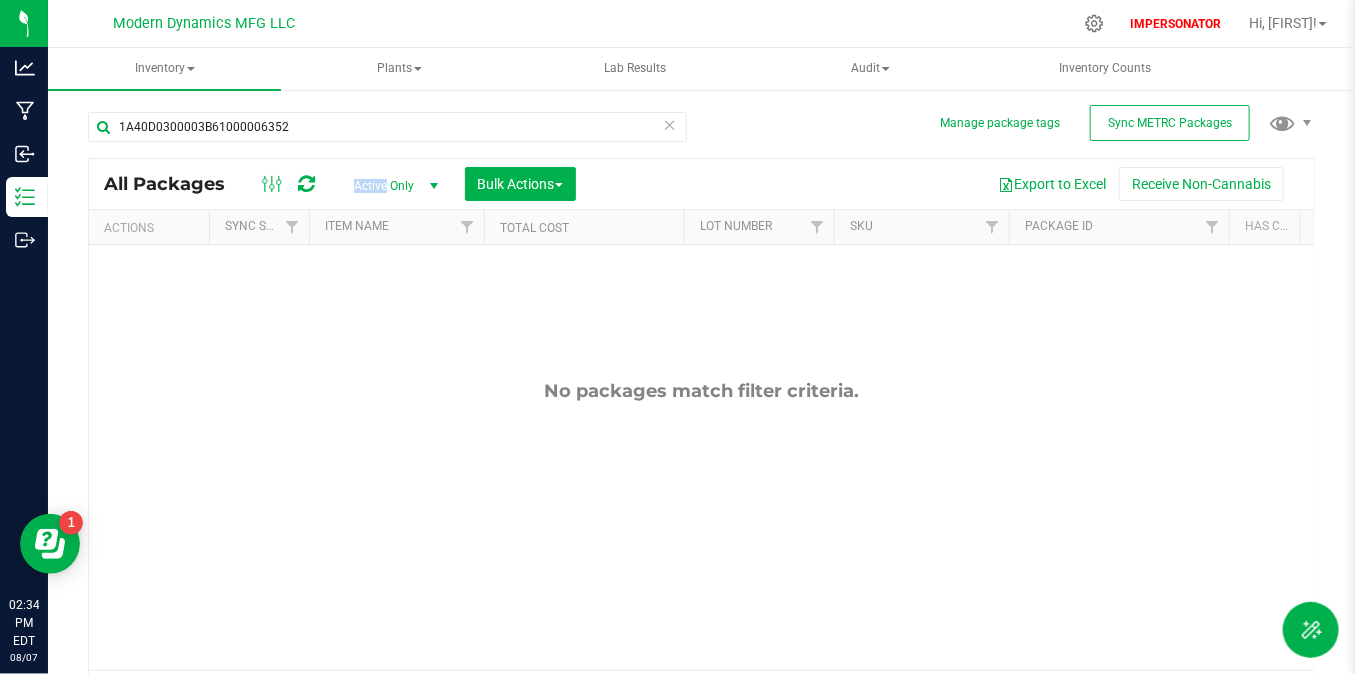 click on "All Packages
Active Only Active Only Lab Samples Locked All External Internal
Bulk Actions
Add to manufacturing run
Add to outbound order
Combine packages
Combine packages (lot)" at bounding box center [701, 184] 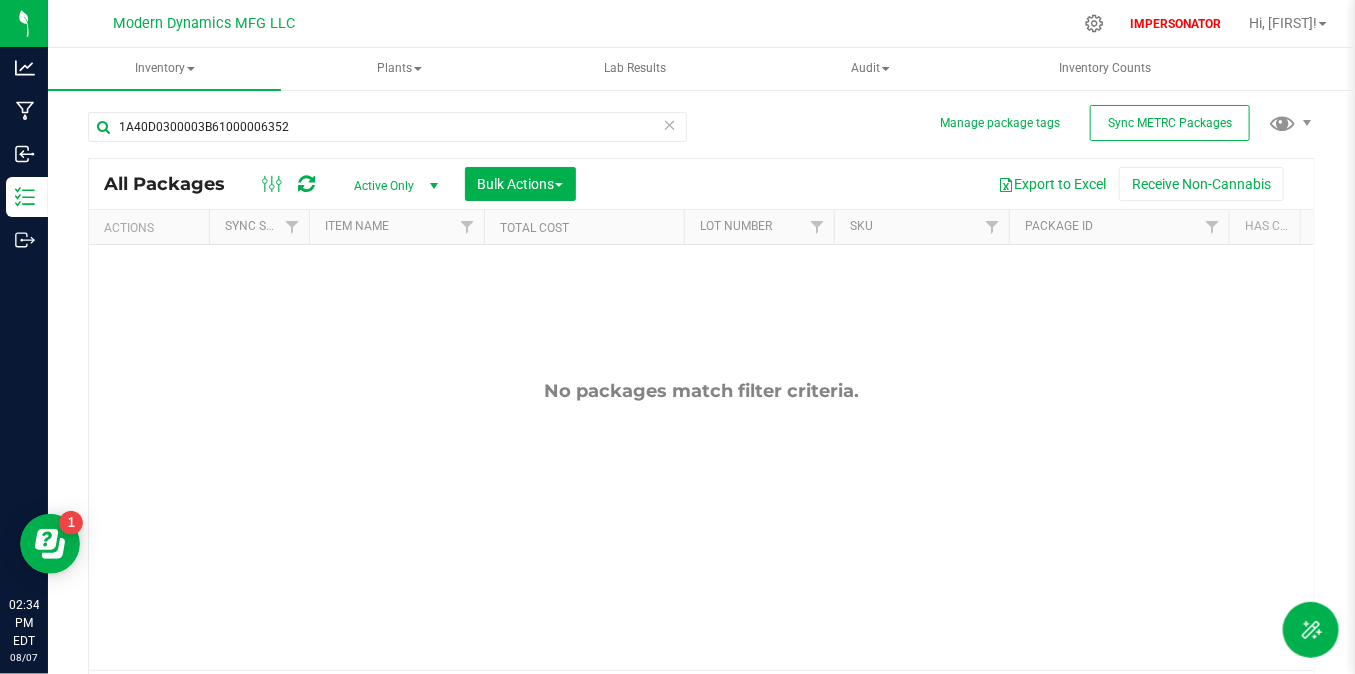 click on "Active Only" at bounding box center (392, 186) 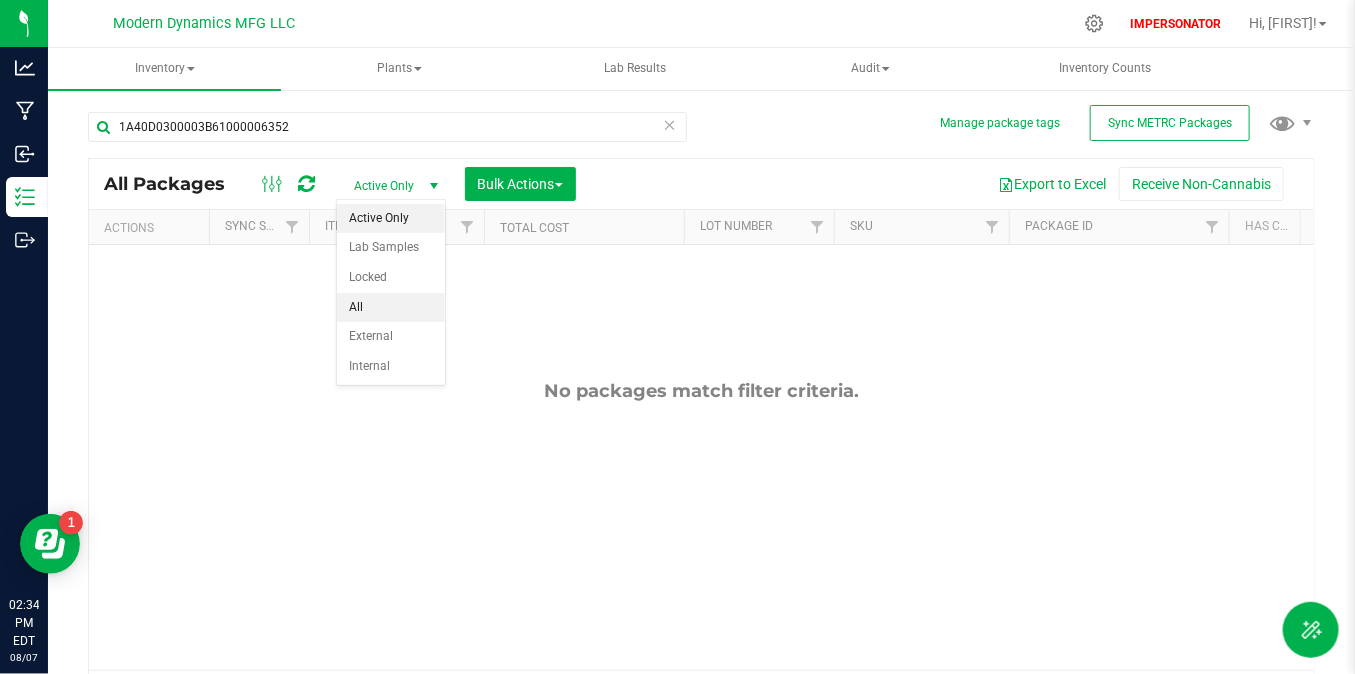 click on "All" at bounding box center [391, 308] 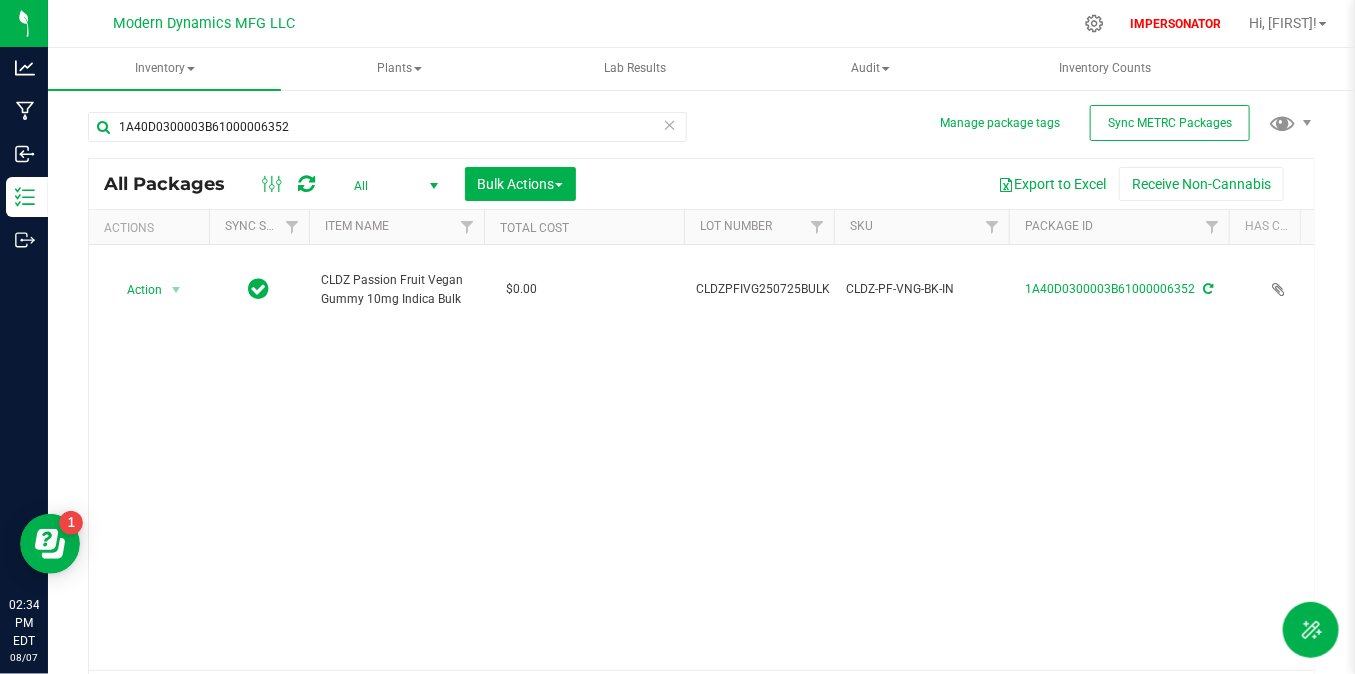 scroll, scrollTop: 0, scrollLeft: 541, axis: horizontal 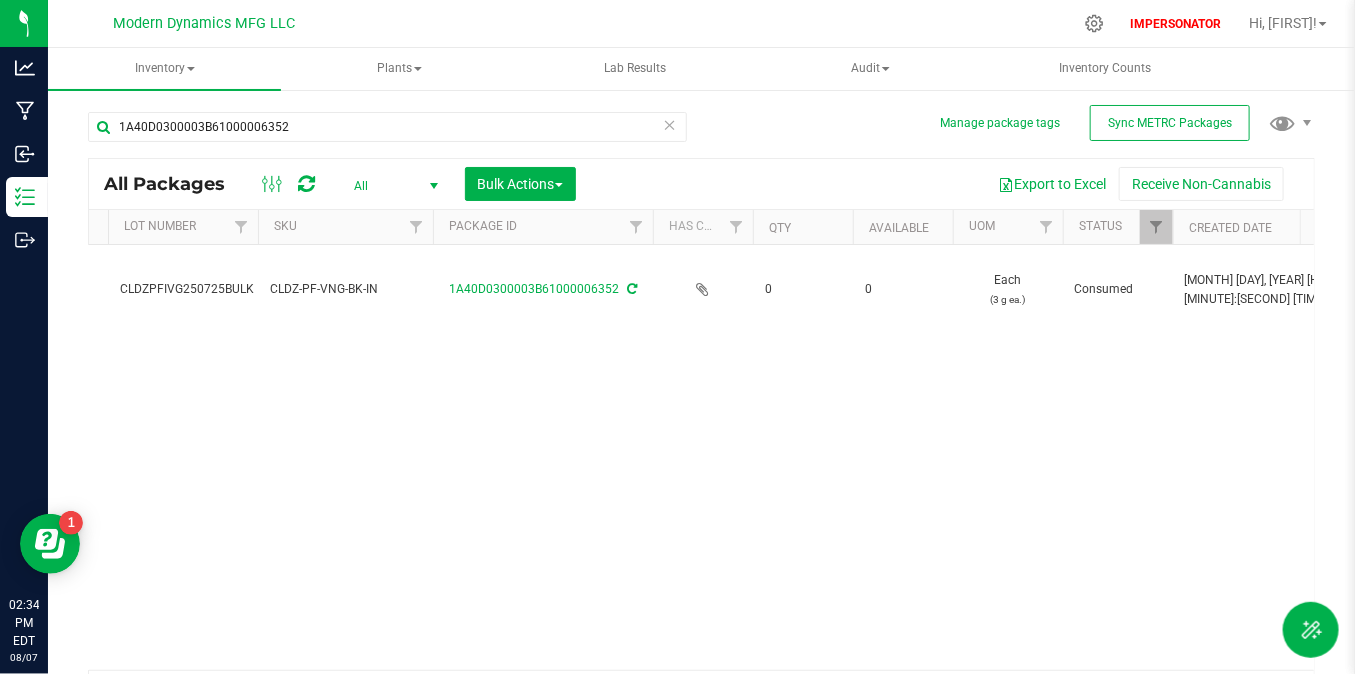 drag, startPoint x: 321, startPoint y: 652, endPoint x: 277, endPoint y: 655, distance: 44.102154 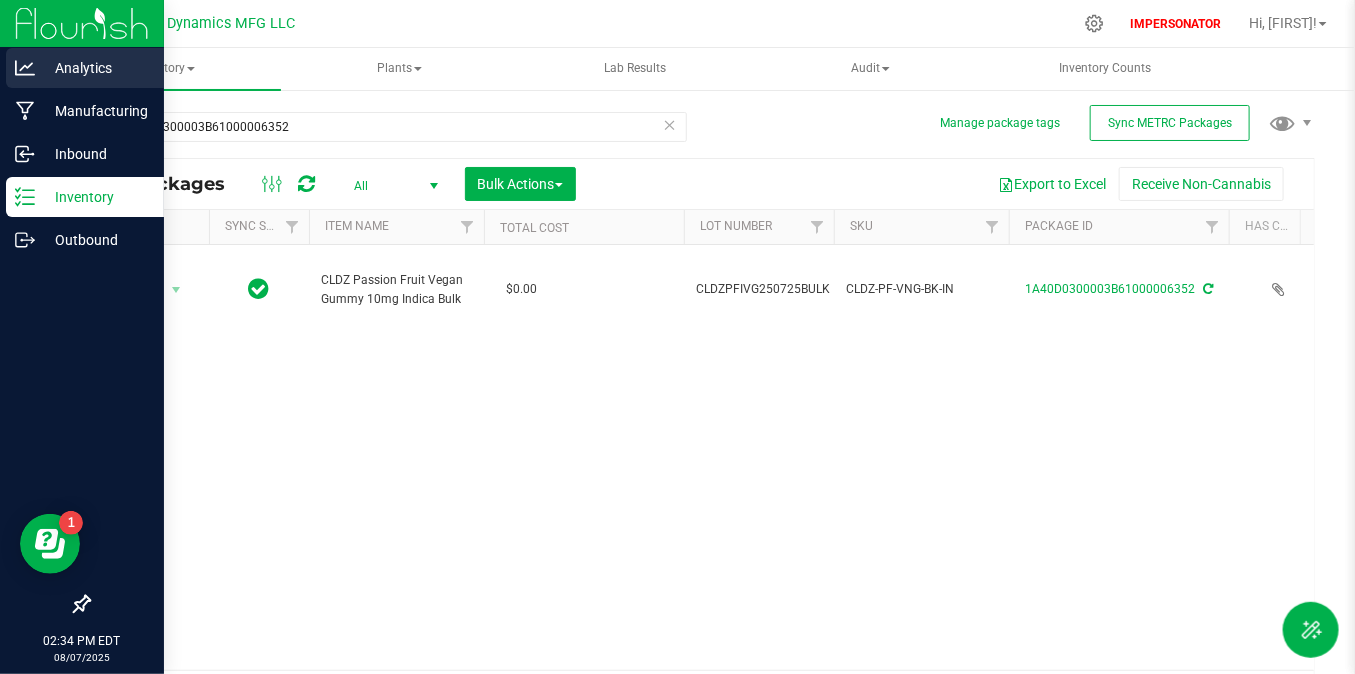 click 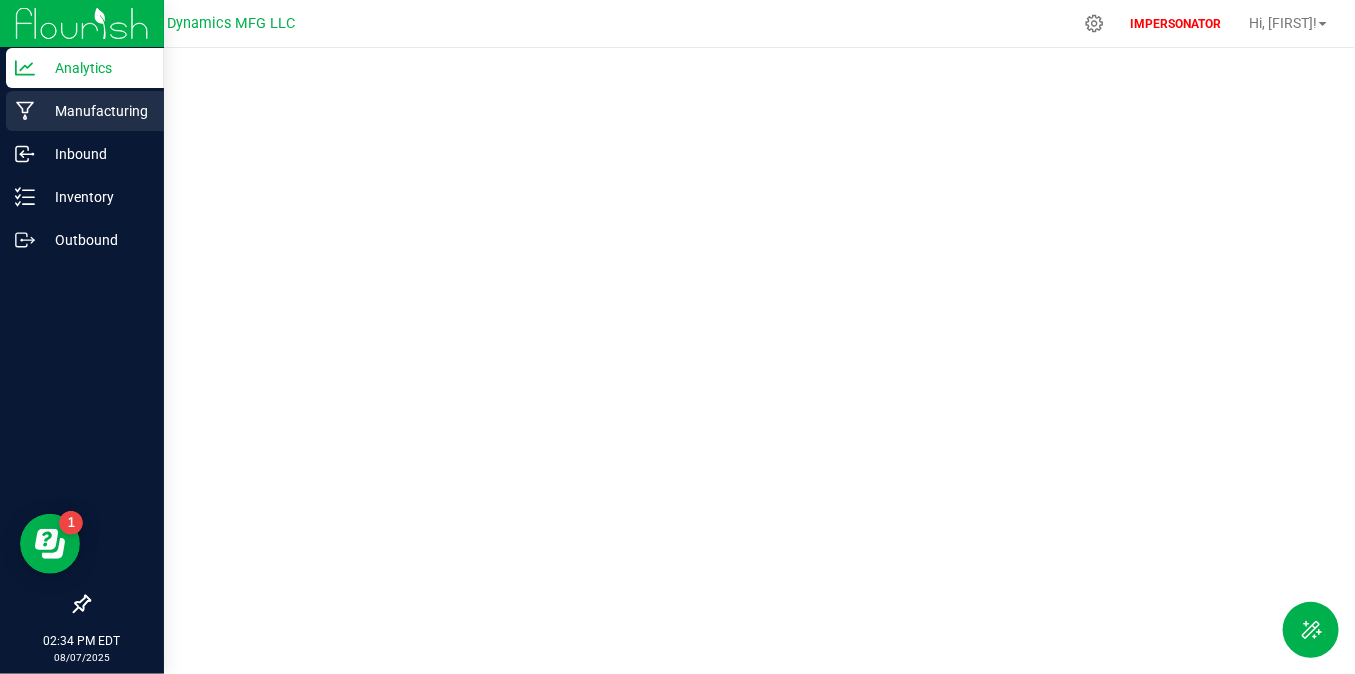 click on "Manufacturing" at bounding box center (95, 111) 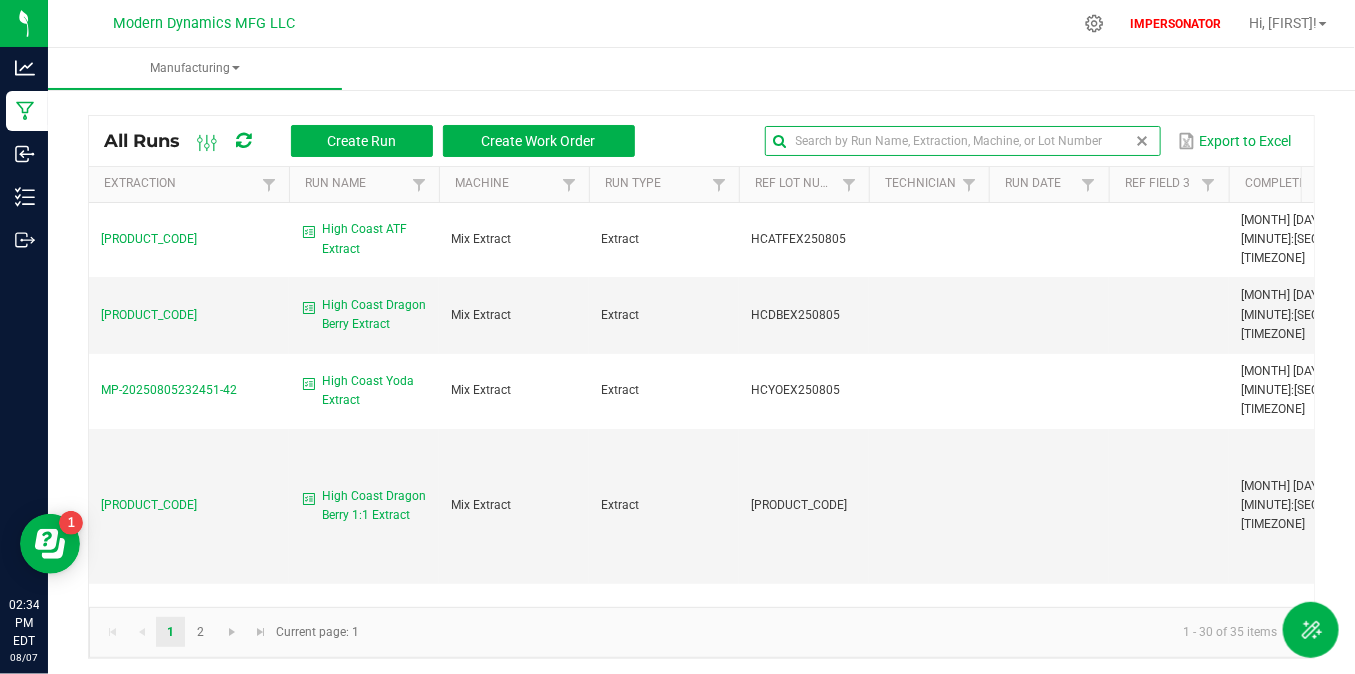 click at bounding box center [963, 141] 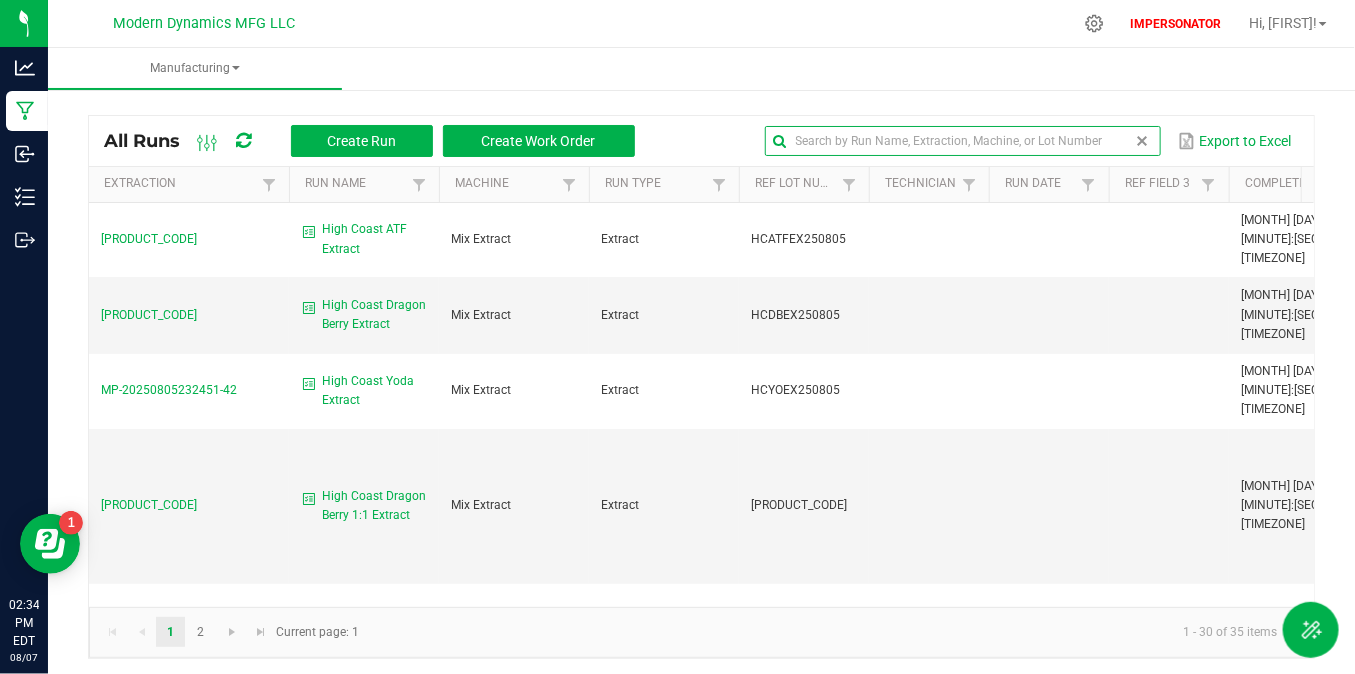 paste on "1A40D0300003B61000006352" 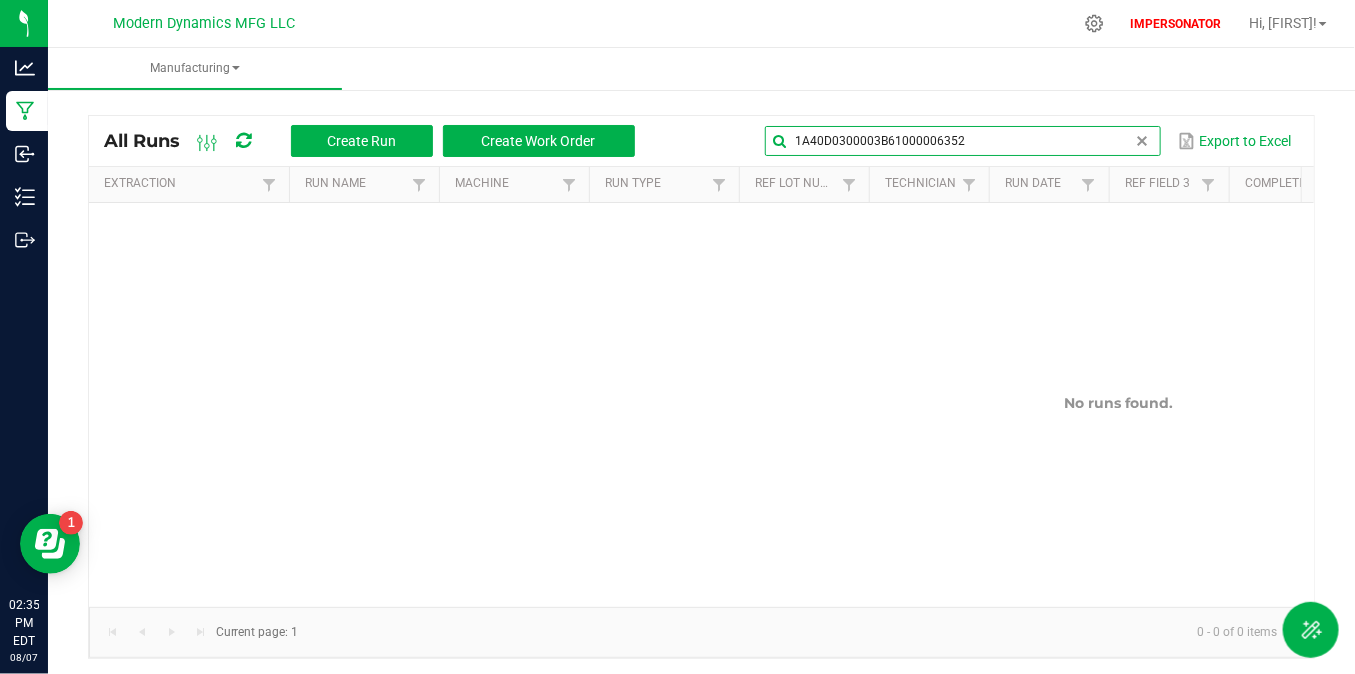 click on "1A40D0300003B61000006352" at bounding box center (963, 141) 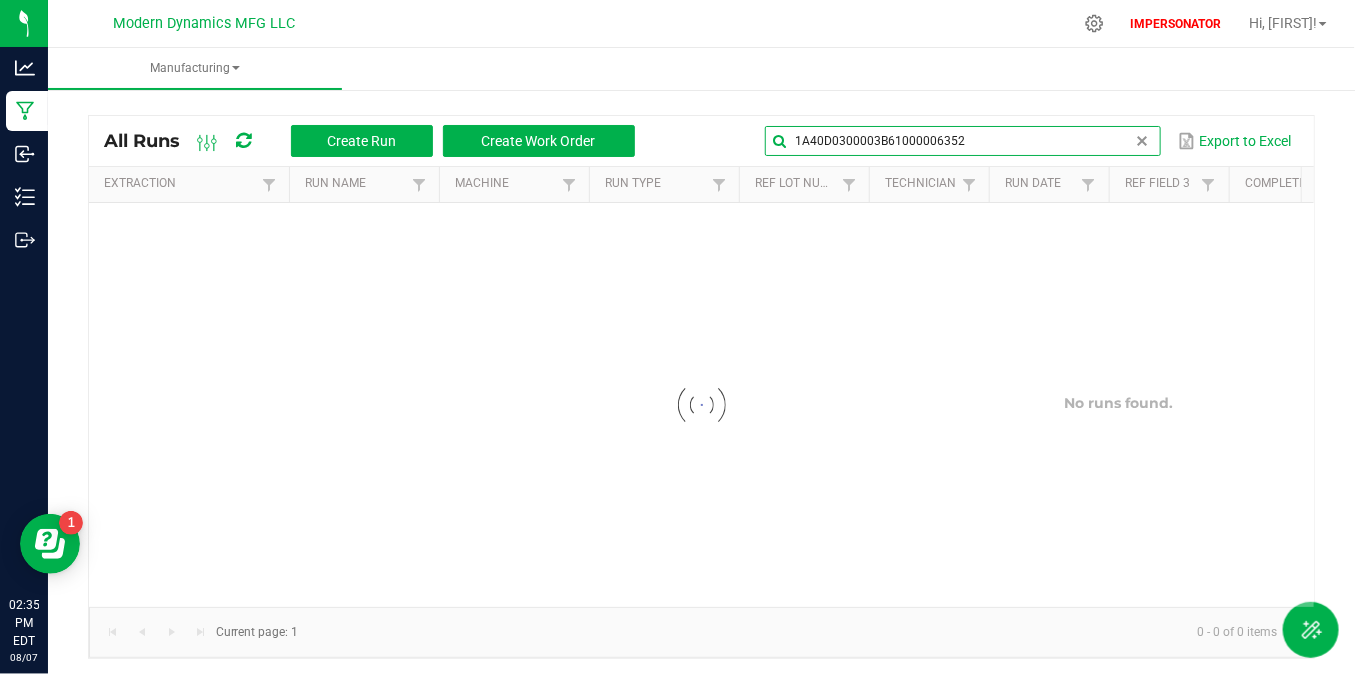 type on "1A40D0300003B61000006352" 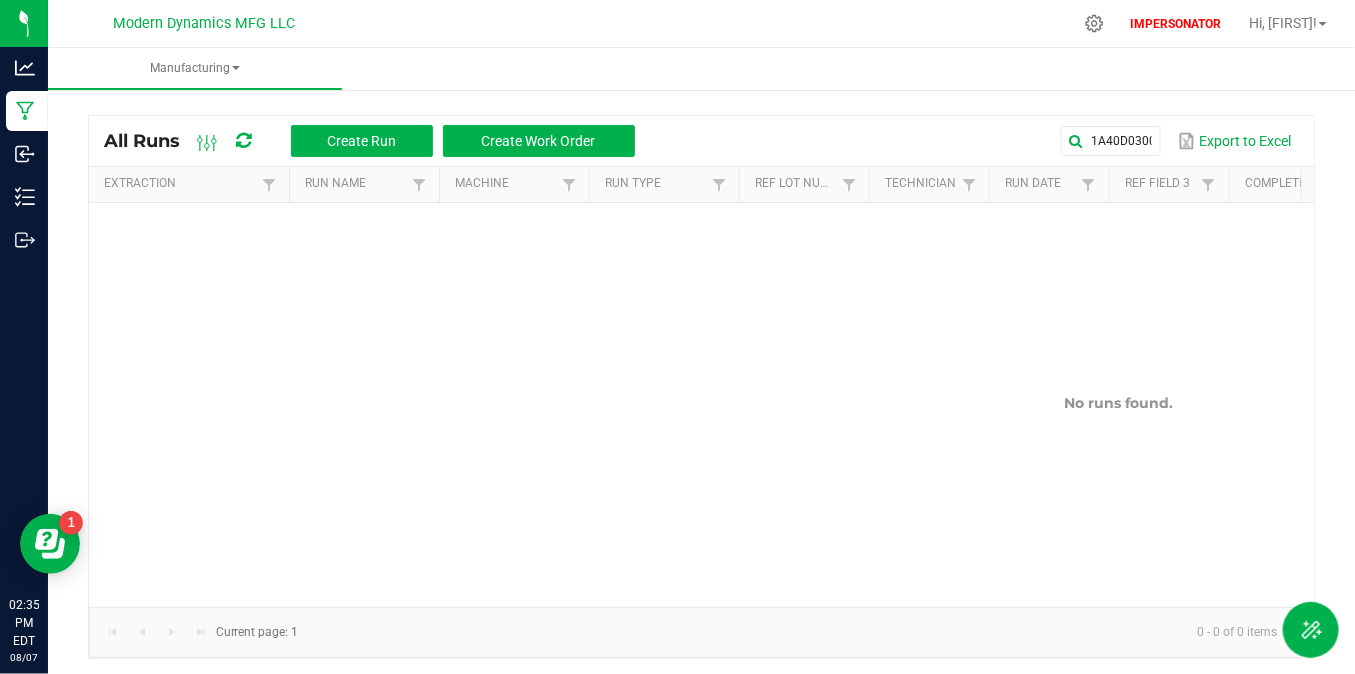 click on "All Runs   Create Run   Create Work Order  [LOT_NUMBER]  Export to Excel  Extraction Run Name Machine Run Type Ref Lot Number Technician Run Date Ref Field 3 Completed At Inputs Outputs Non Cannabis Status
No runs found.
0 - 0 of 0 items  Current page: 1" at bounding box center (701, 382) 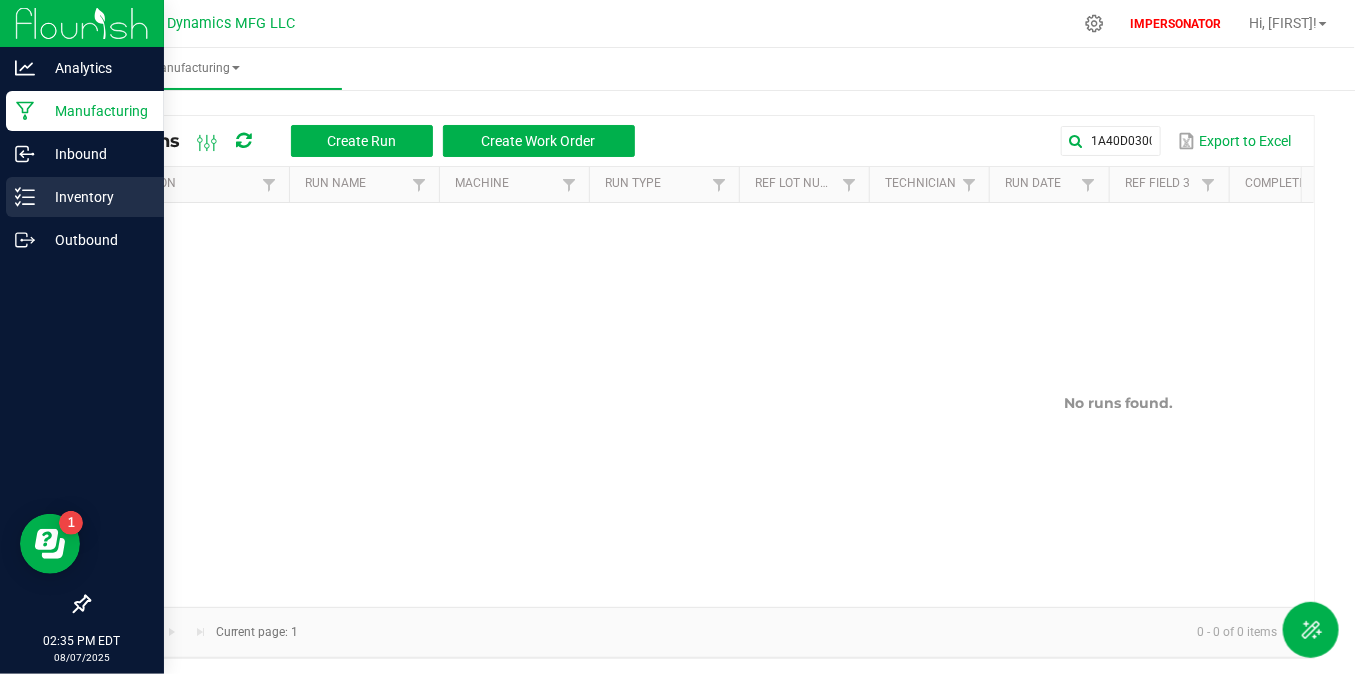click on "Inventory" at bounding box center [95, 197] 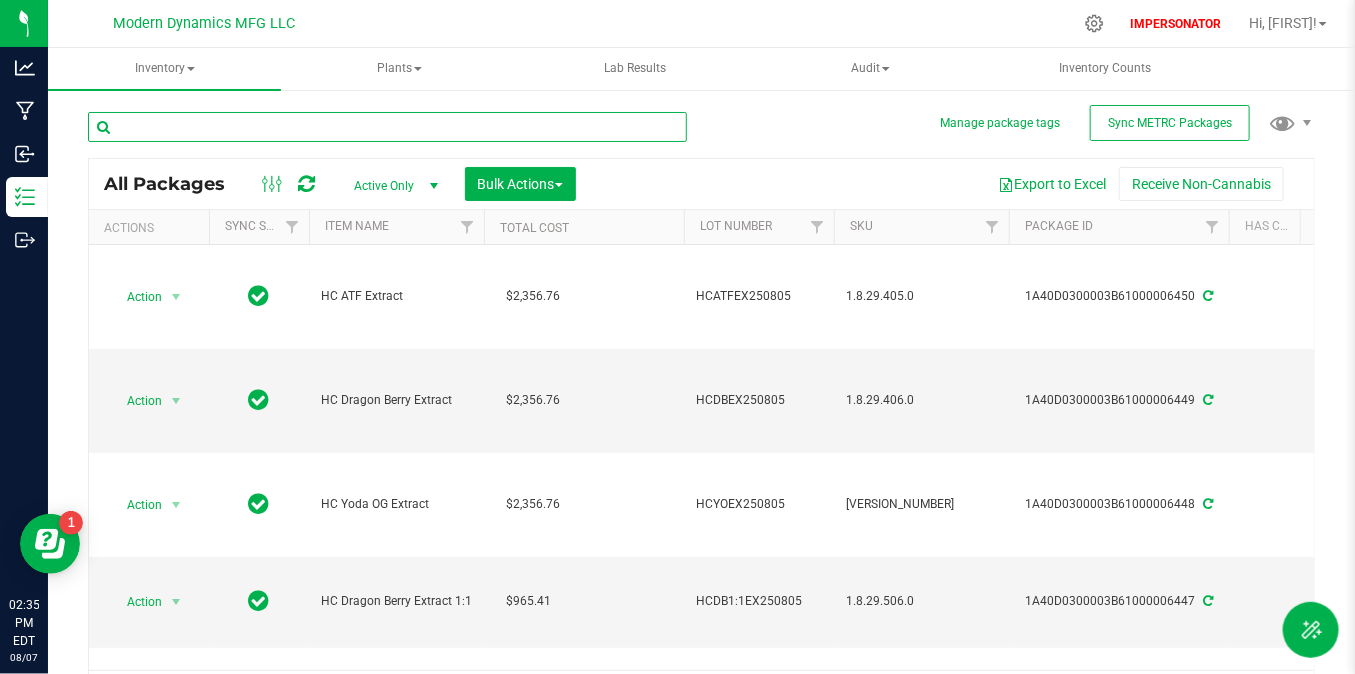 click at bounding box center [387, 127] 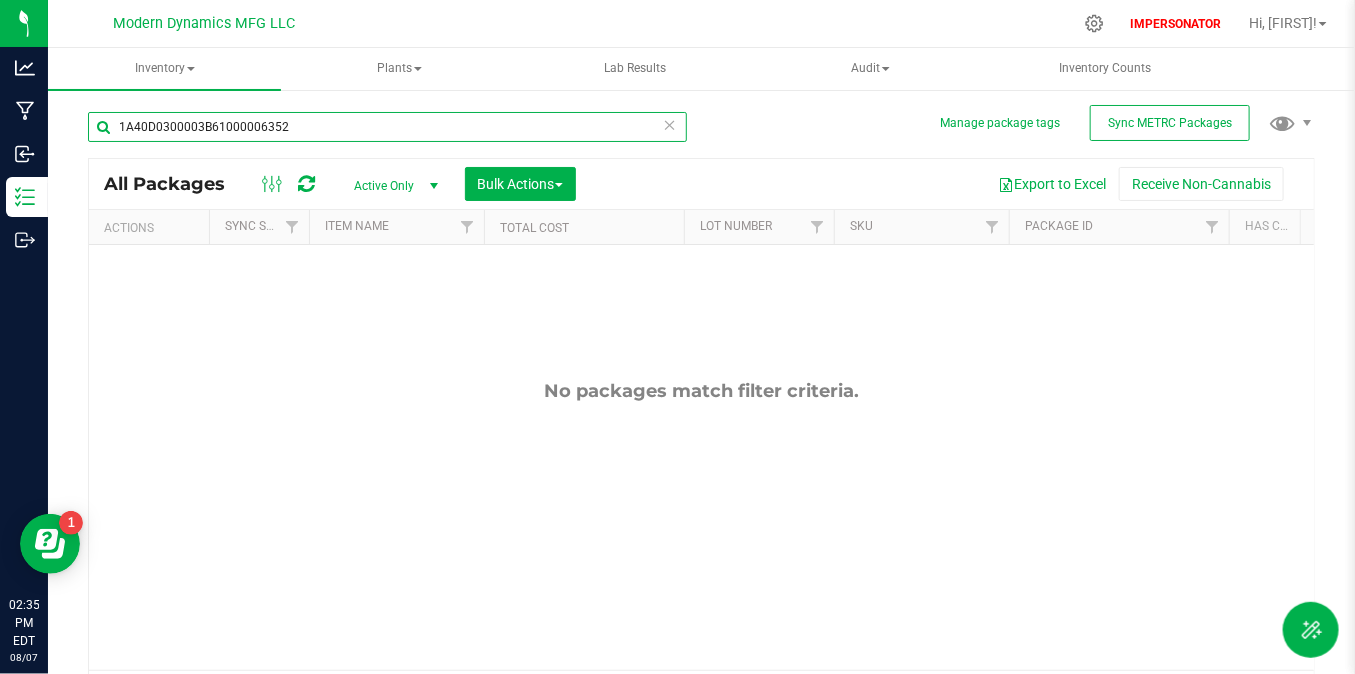 type on "1A40D0300003B61000006352" 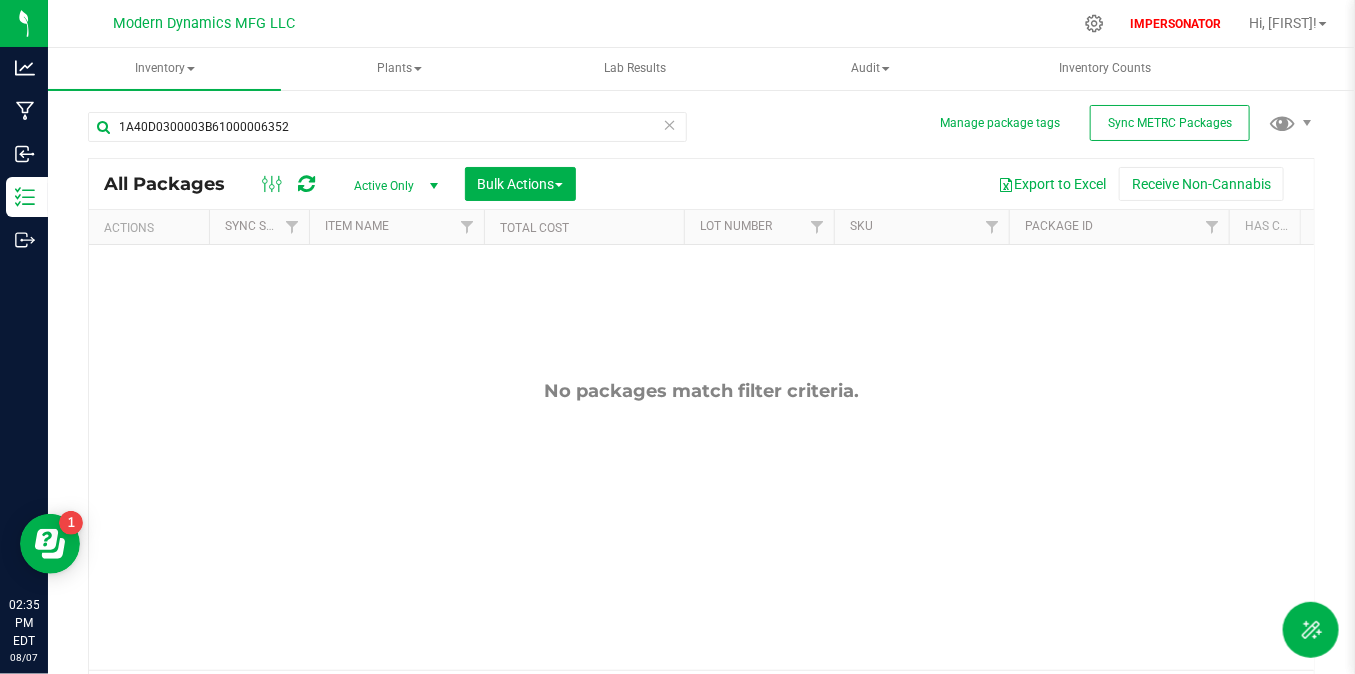 click on "Active Only" at bounding box center (392, 186) 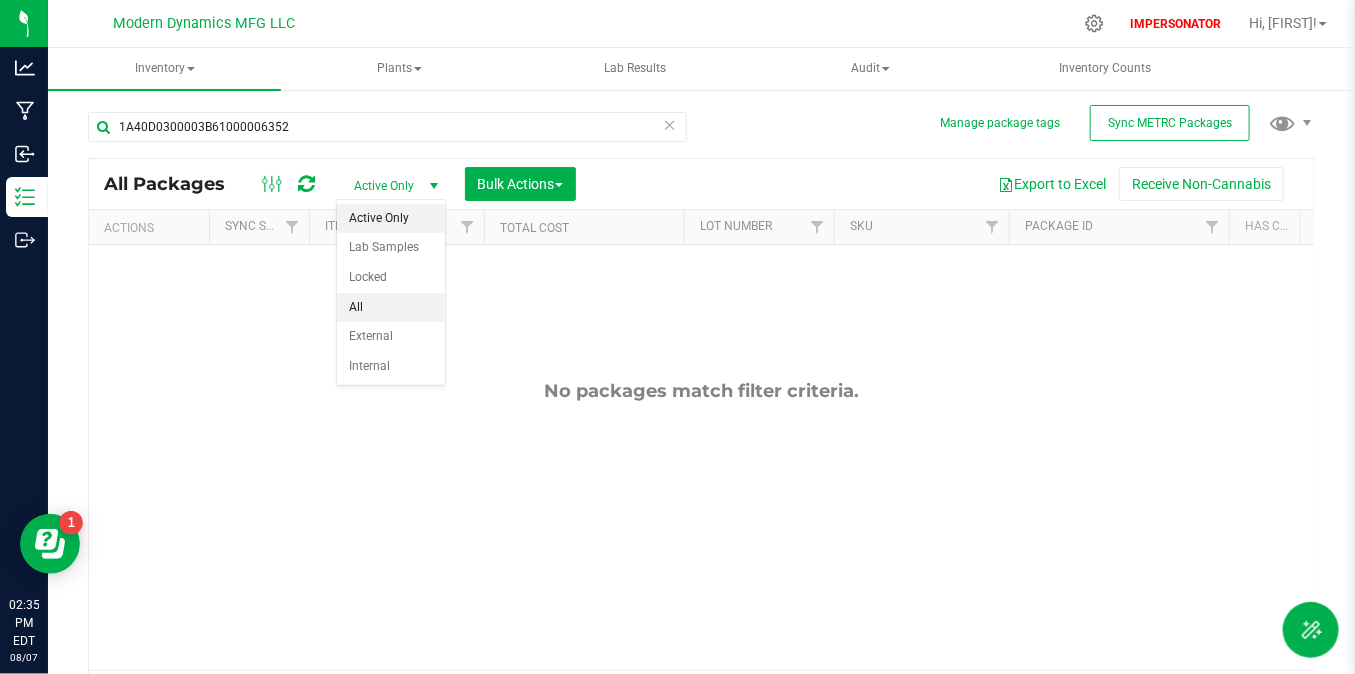 click on "All" at bounding box center (391, 308) 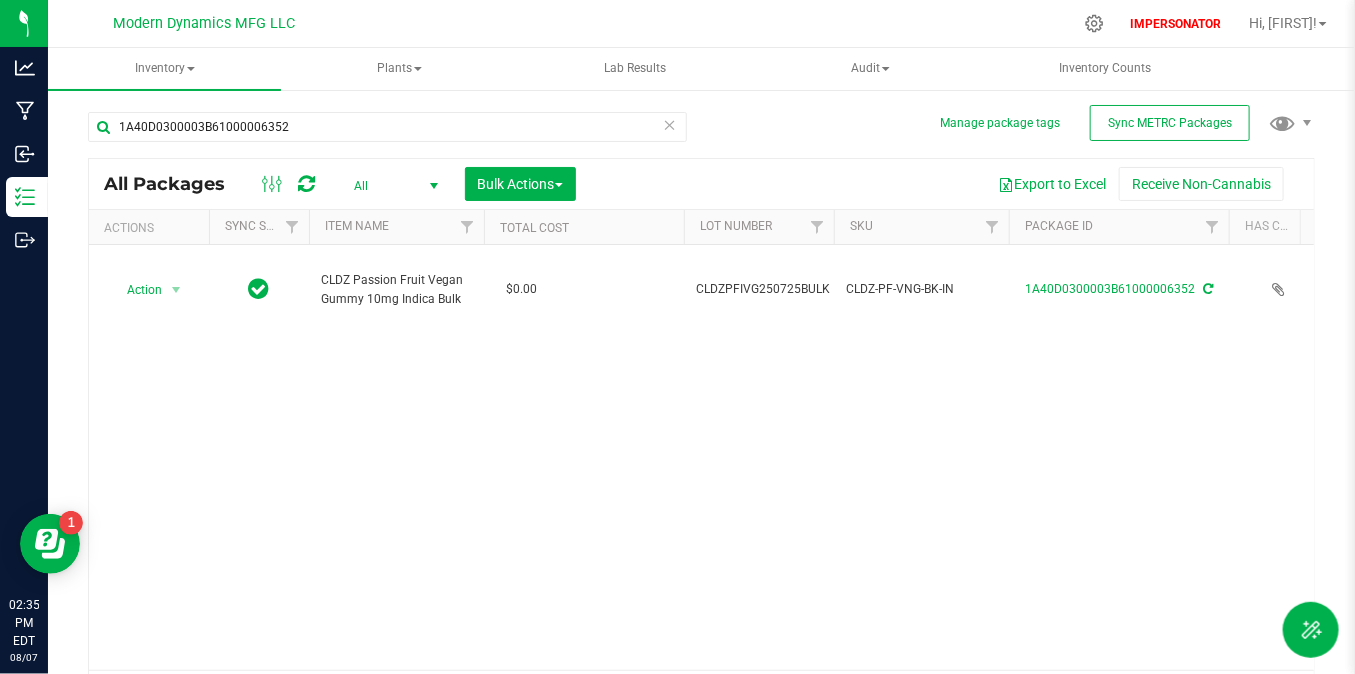 scroll, scrollTop: 0, scrollLeft: 189, axis: horizontal 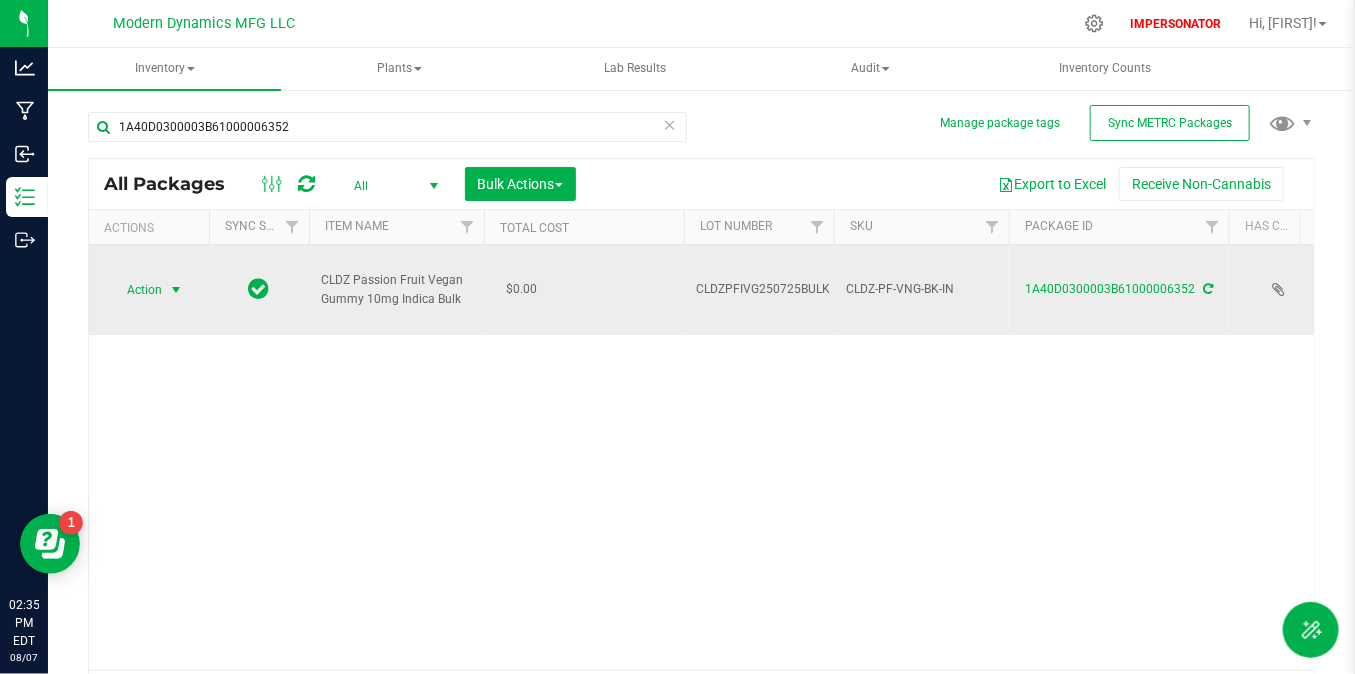 click on "Action" at bounding box center [136, 290] 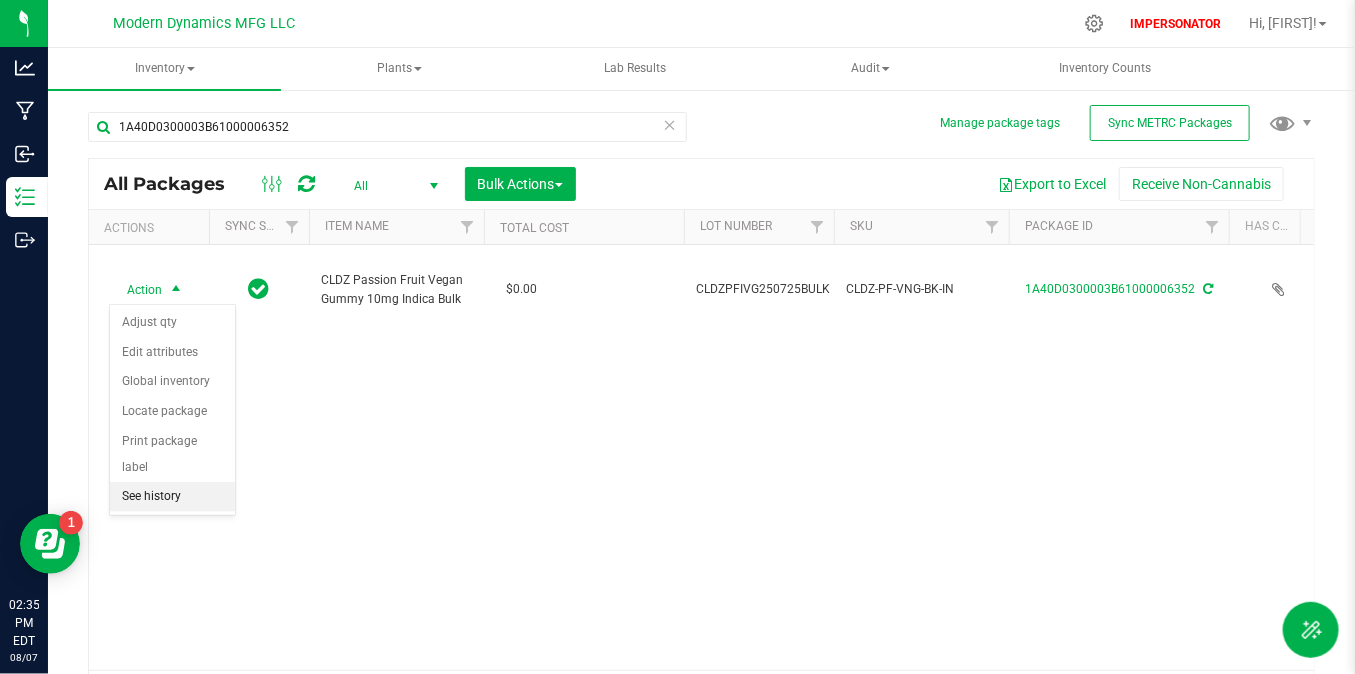 click on "See history" at bounding box center (172, 497) 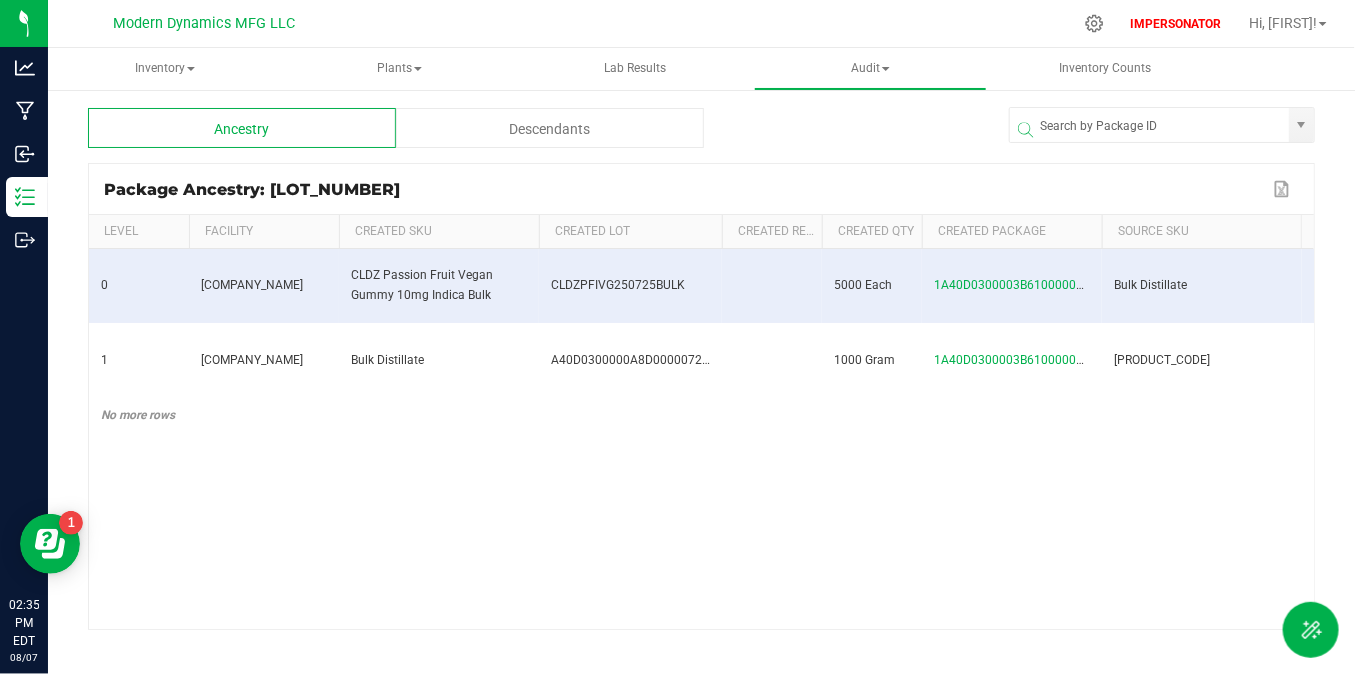 click at bounding box center (719, 379) 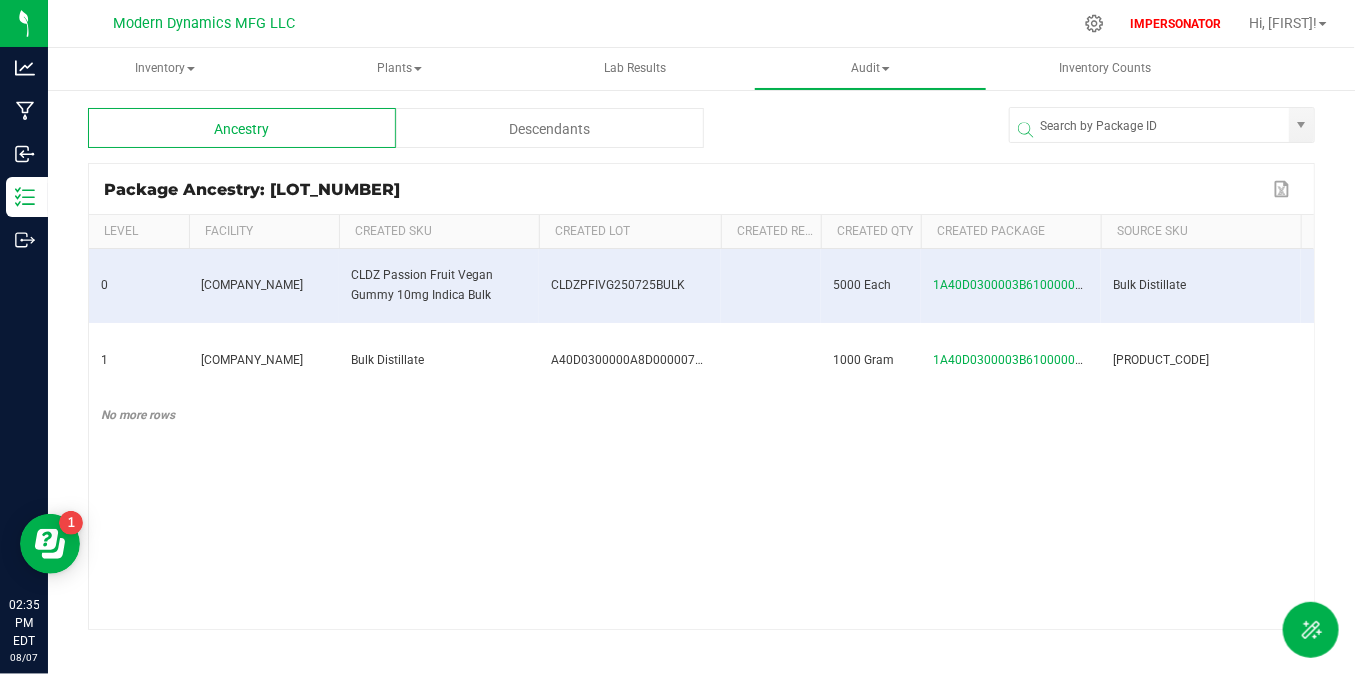 scroll, scrollTop: 0, scrollLeft: 683, axis: horizontal 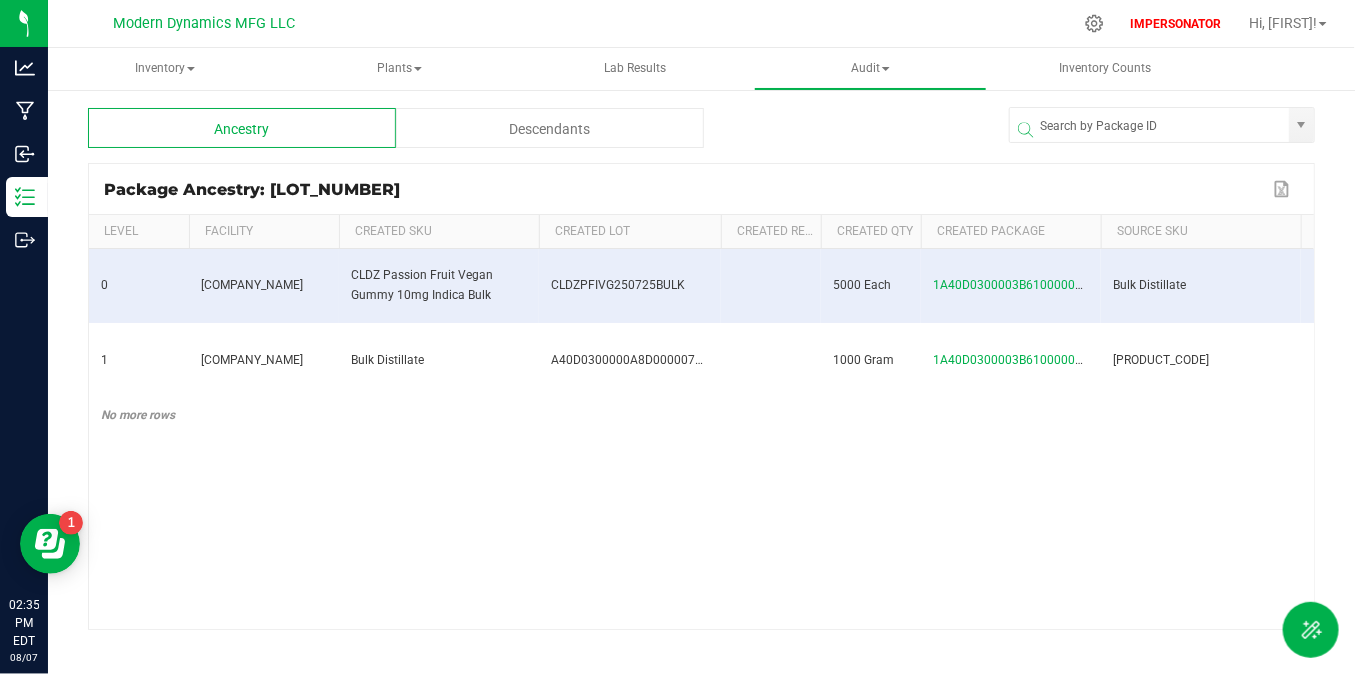 click on "Descendants" at bounding box center [550, 128] 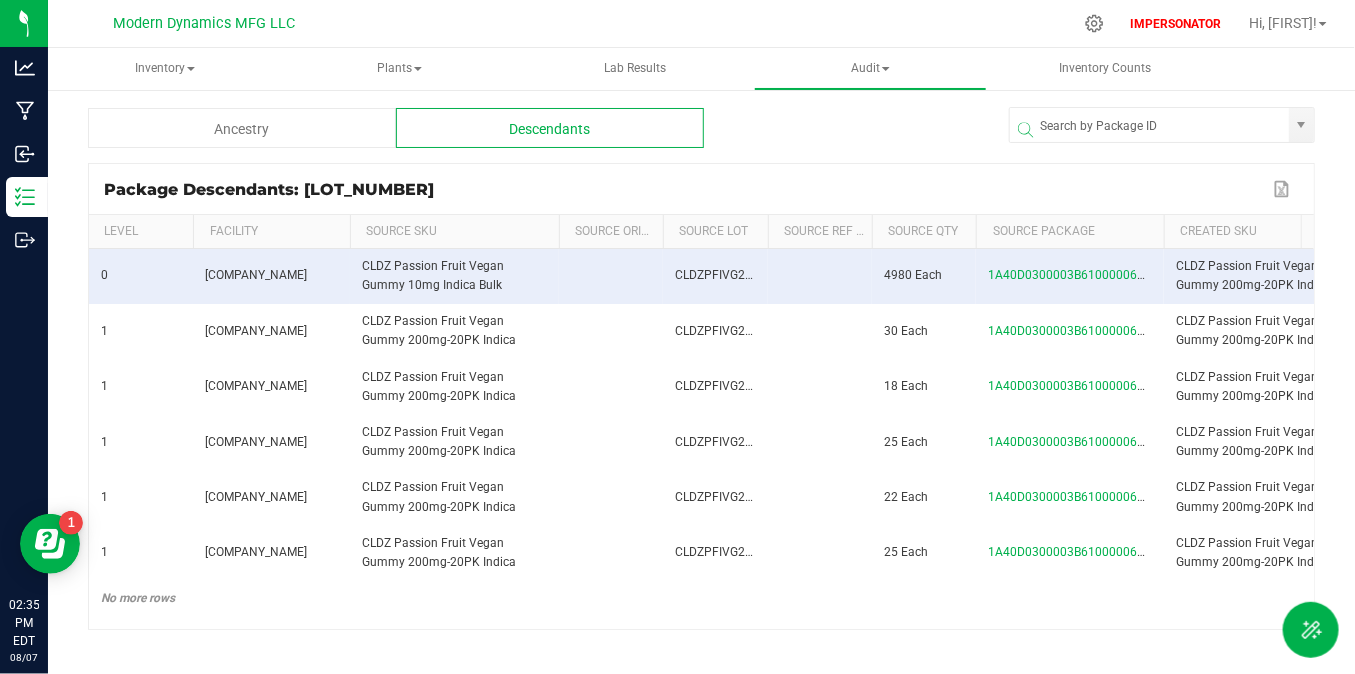 scroll, scrollTop: 0, scrollLeft: 1, axis: horizontal 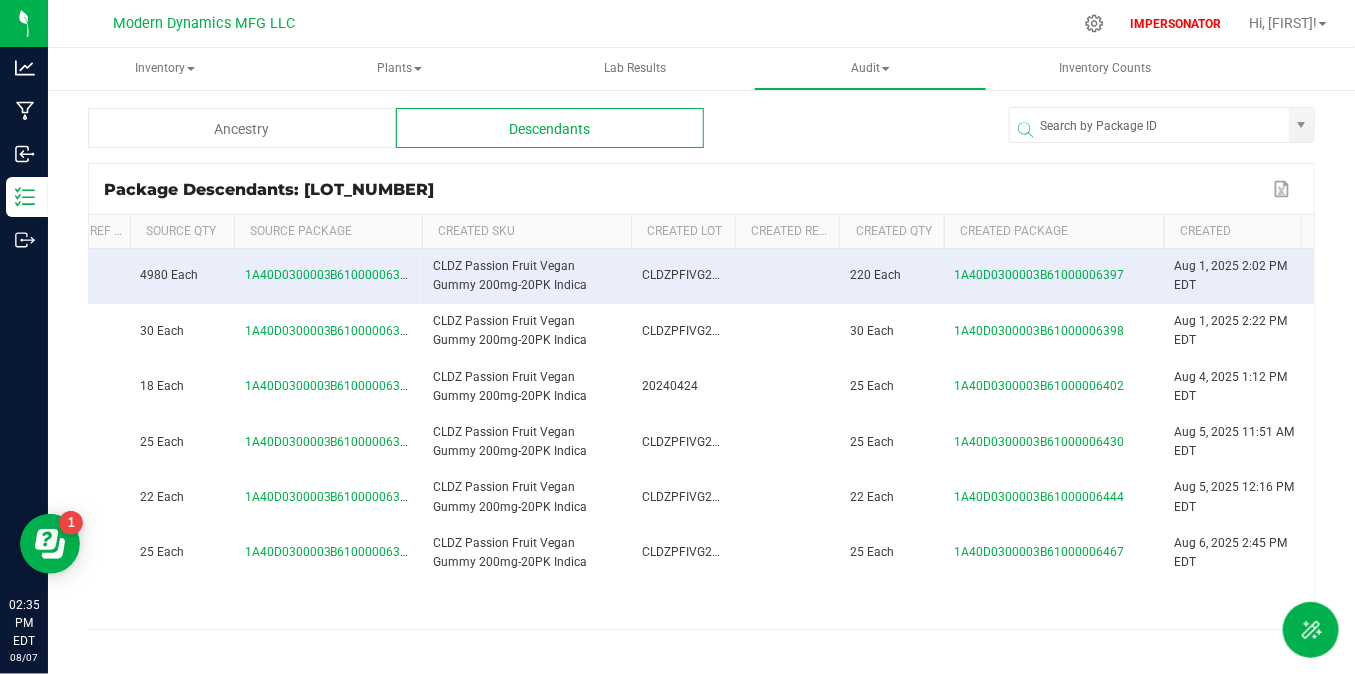 click at bounding box center (1161, 379) 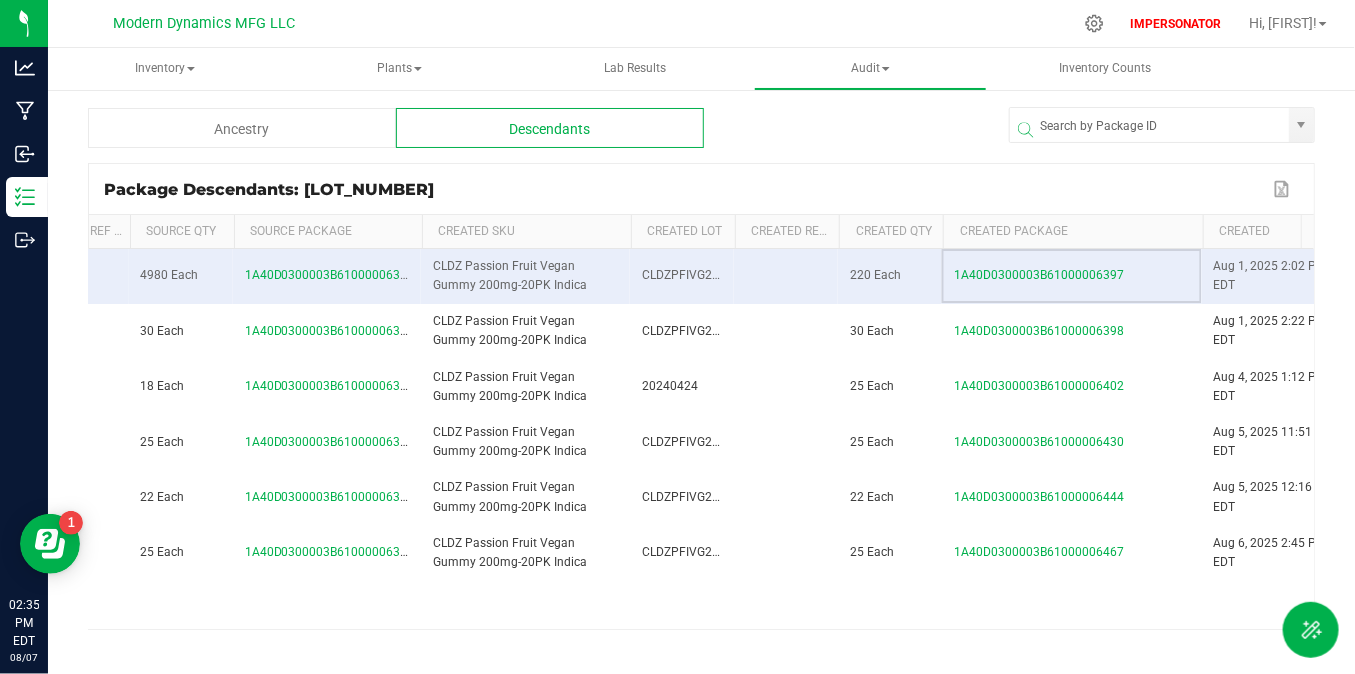drag, startPoint x: 1139, startPoint y: 279, endPoint x: 943, endPoint y: 281, distance: 196.01021 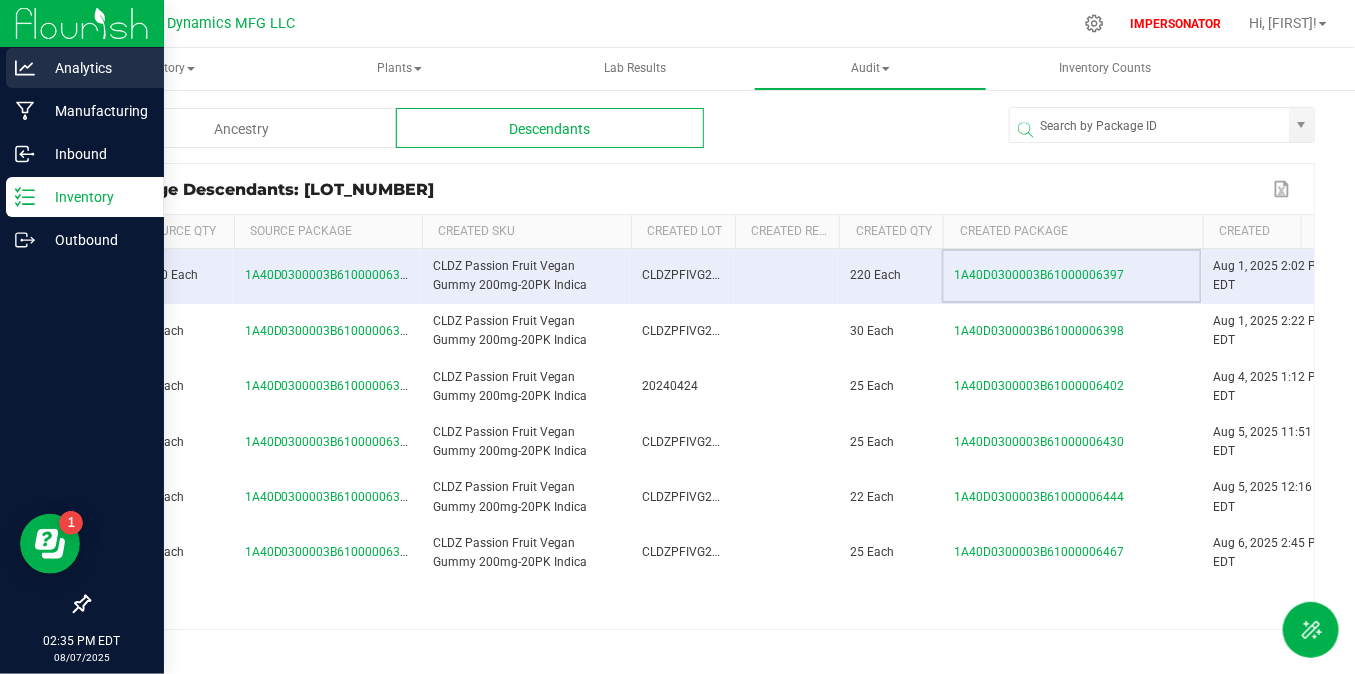 click on "Analytics" at bounding box center (95, 68) 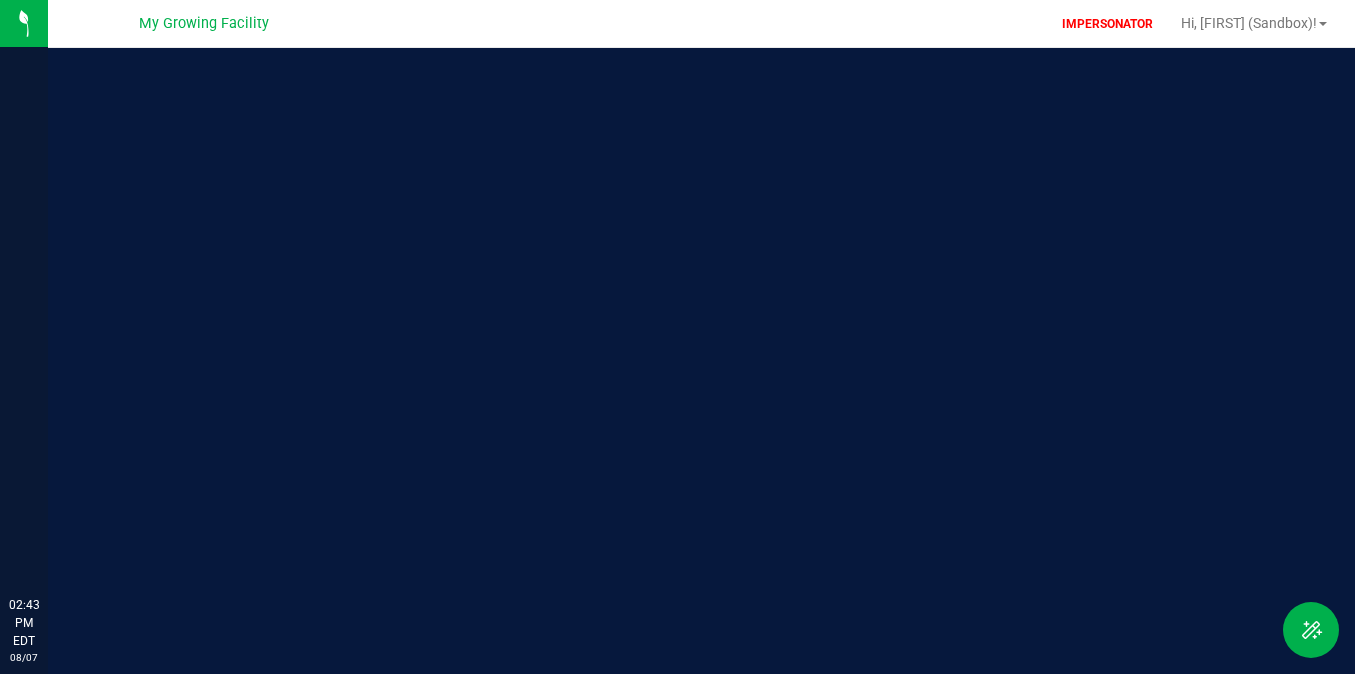 scroll, scrollTop: 0, scrollLeft: 0, axis: both 